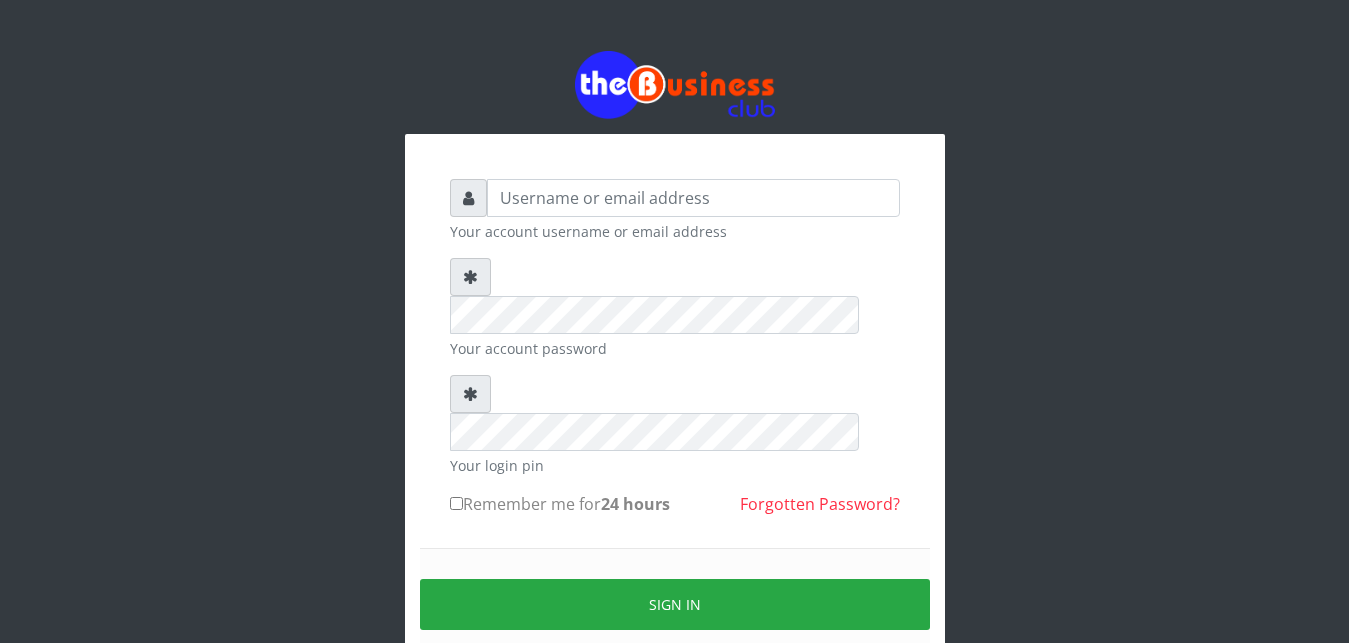 scroll, scrollTop: 0, scrollLeft: 0, axis: both 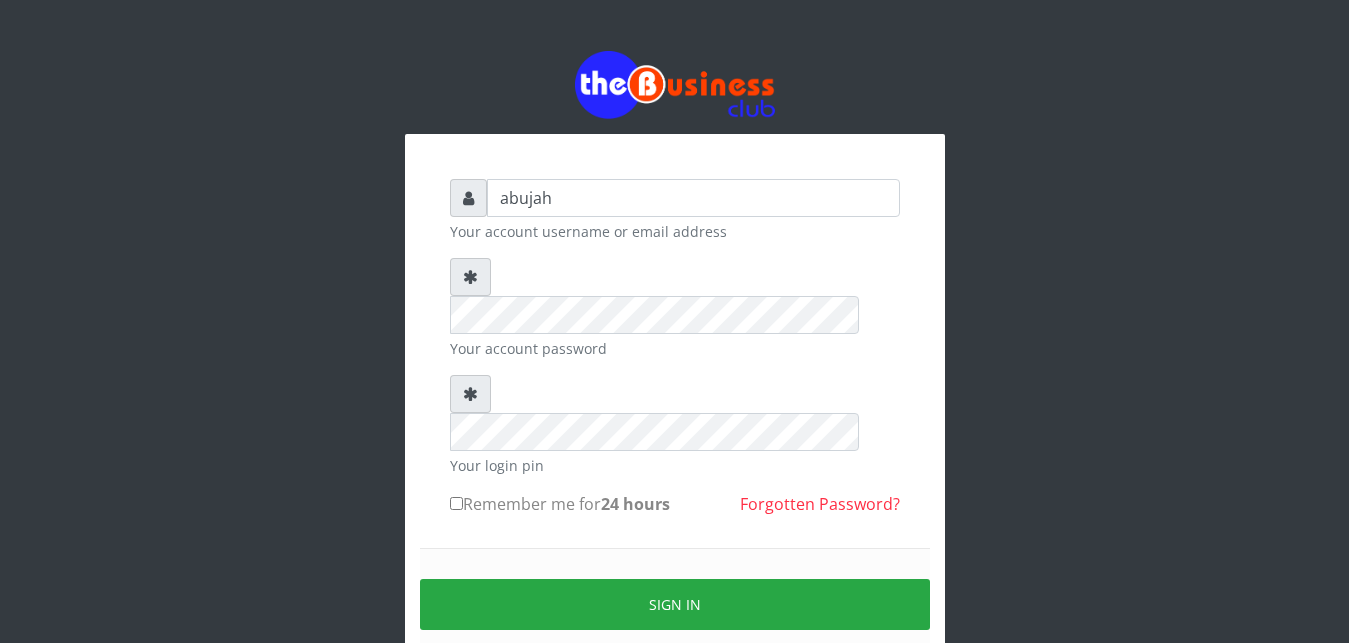 type on "abujah" 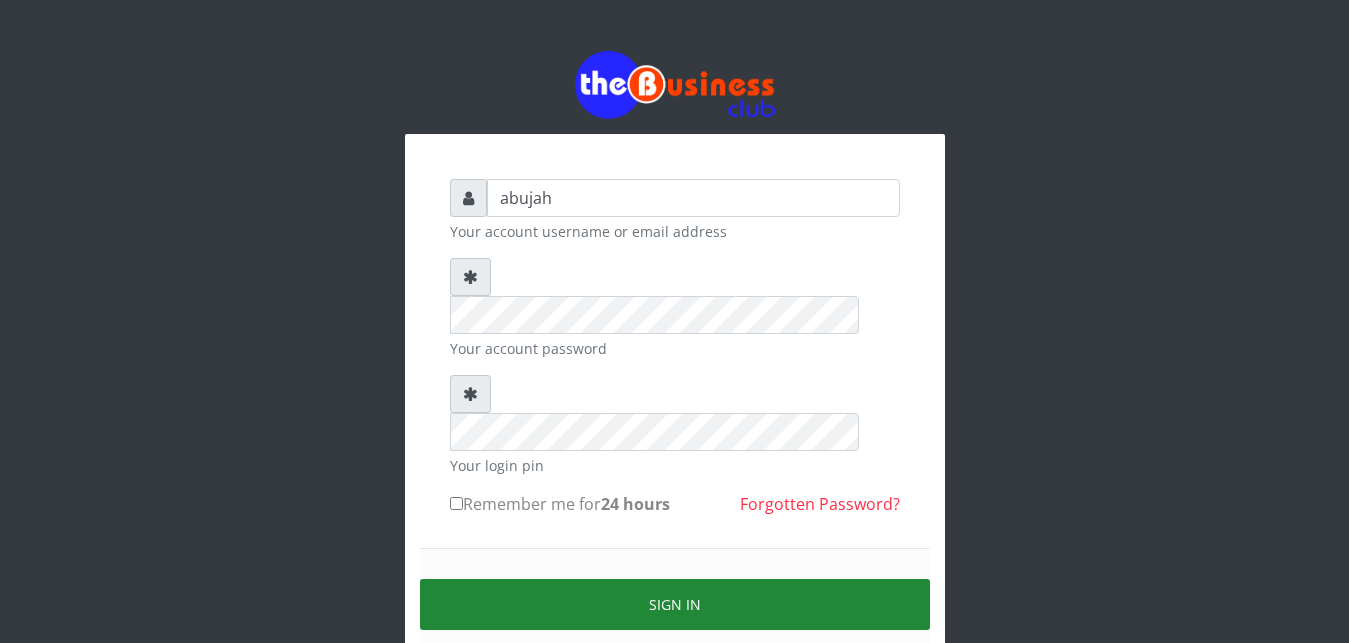 click on "Sign in" at bounding box center [675, 604] 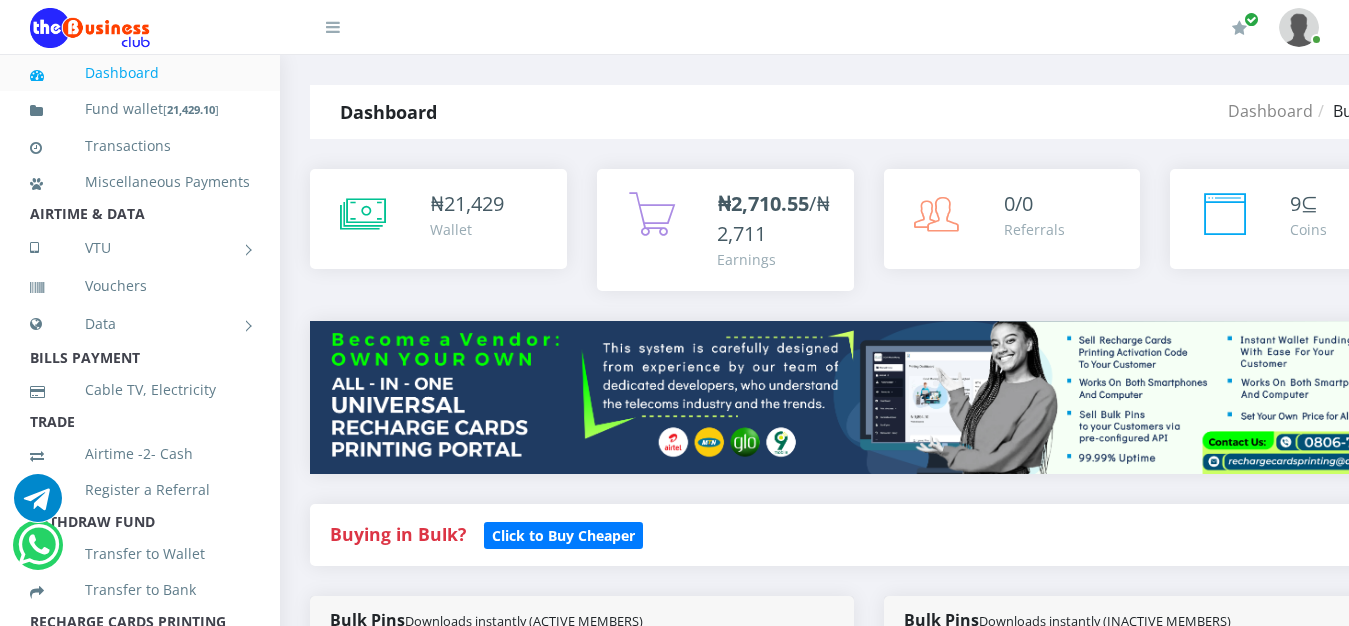 scroll, scrollTop: 0, scrollLeft: 0, axis: both 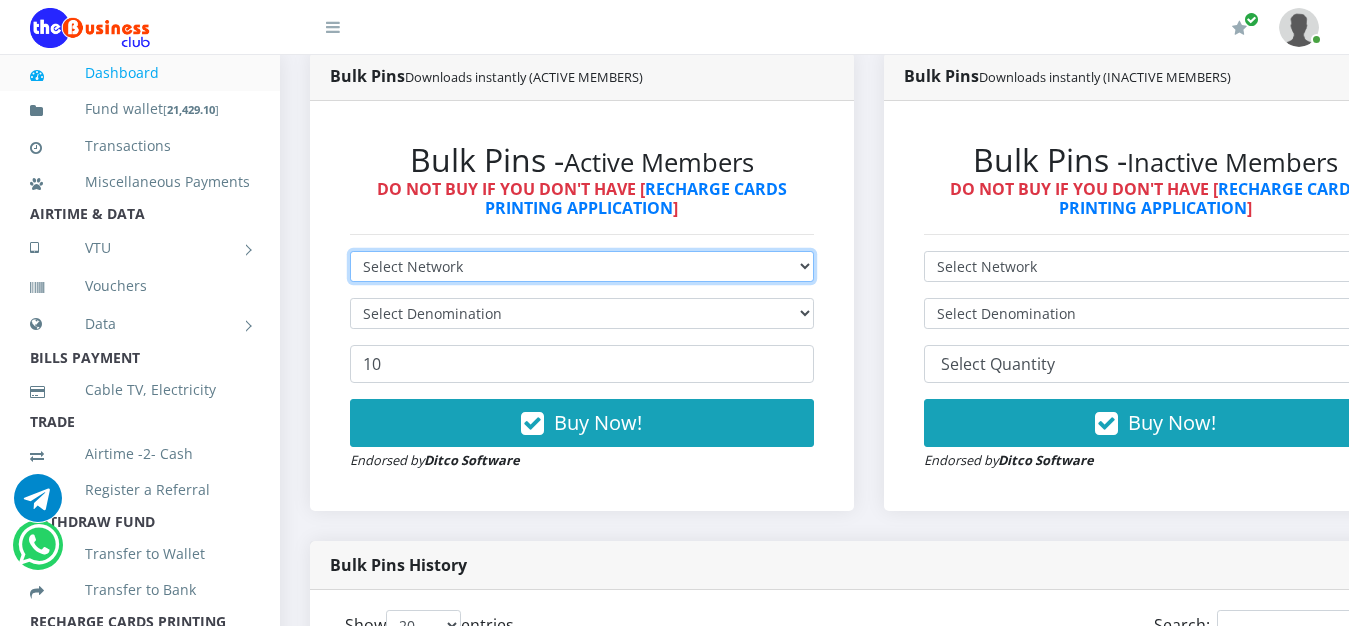 click on "Select Network
MTN
Globacom
9Mobile
Airtel" at bounding box center (582, 266) 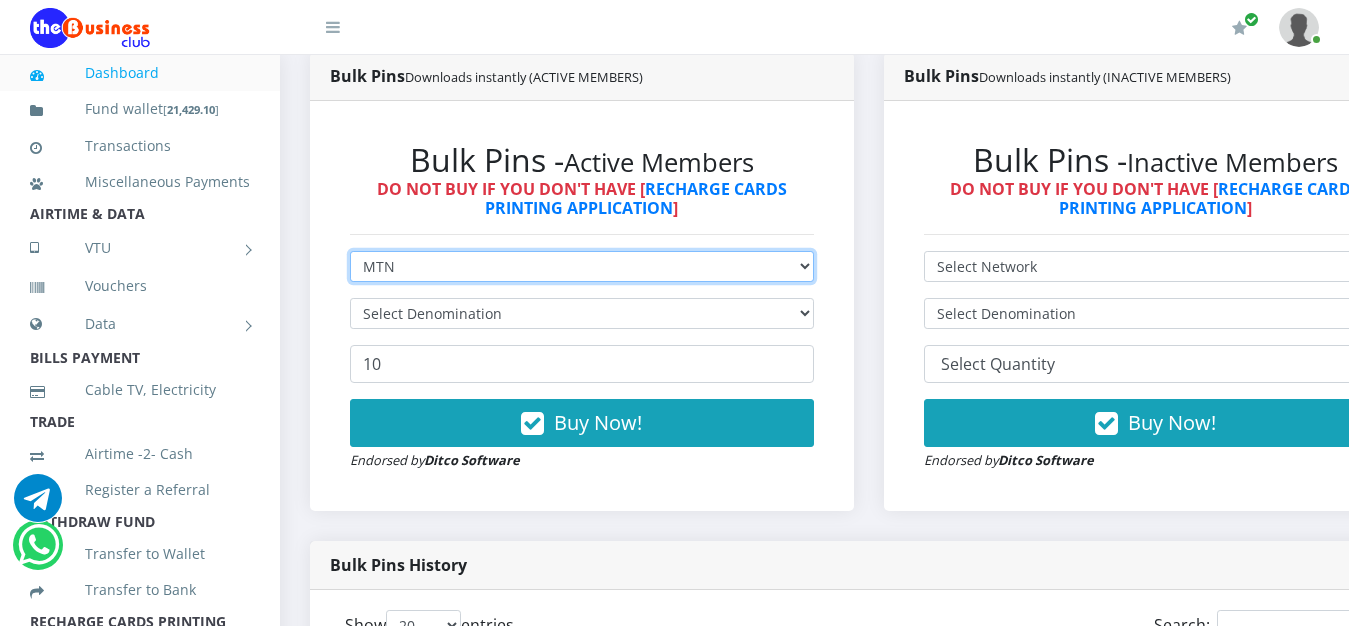 click on "MTN" at bounding box center (0, 0) 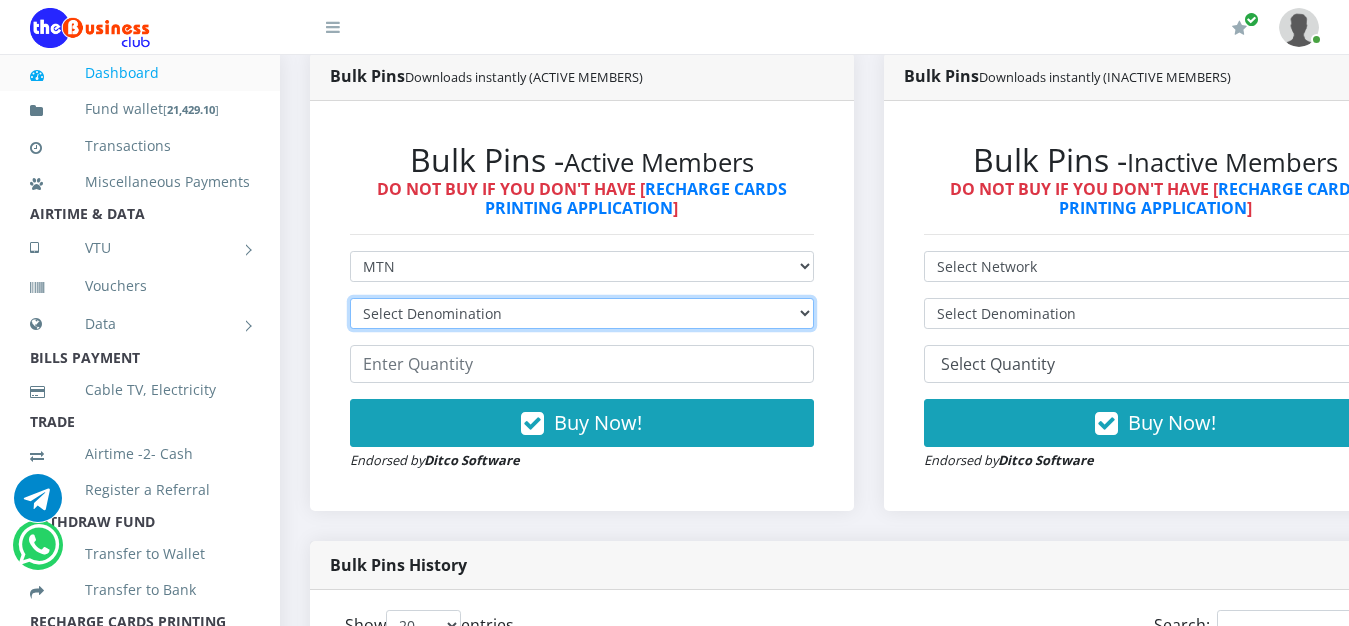 click on "Select Denomination MTN NGN100 - ₦96.94 MTN NGN200 - ₦193.88 MTN NGN400 - ₦387.76 MTN NGN500 - ₦484.70 MTN NGN1000 - ₦969.40 MTN NGN1500 - ₦1,454.10" at bounding box center (582, 313) 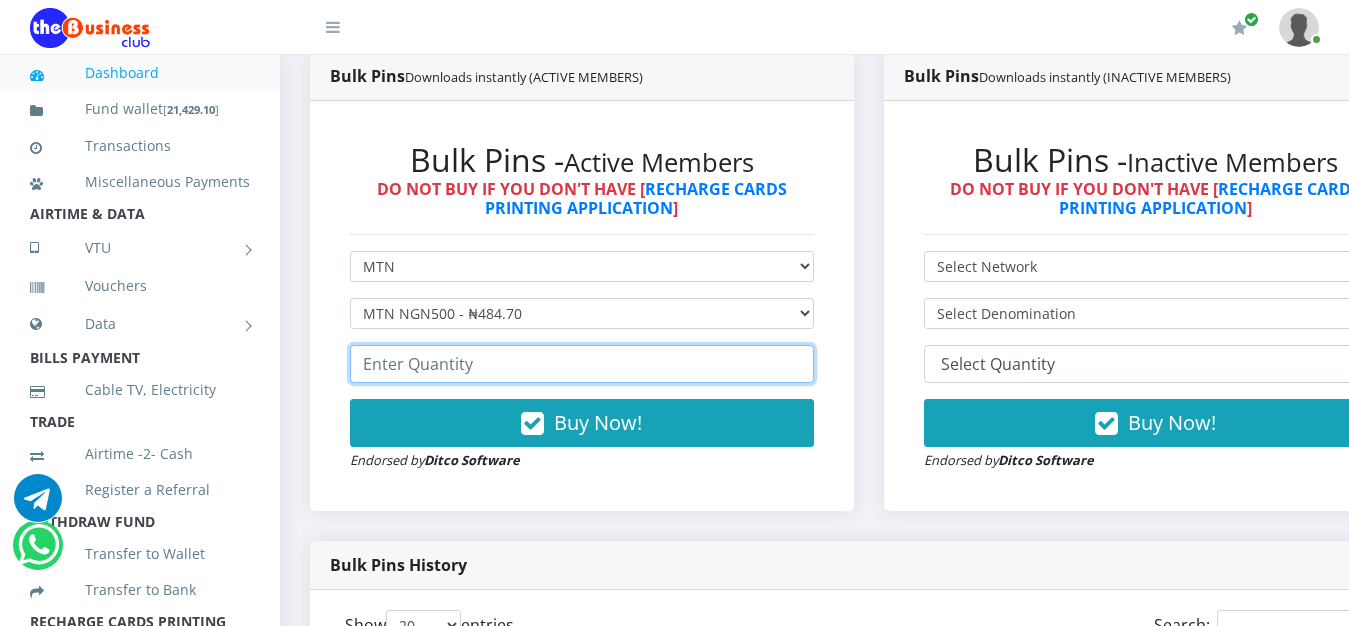 click at bounding box center [582, 364] 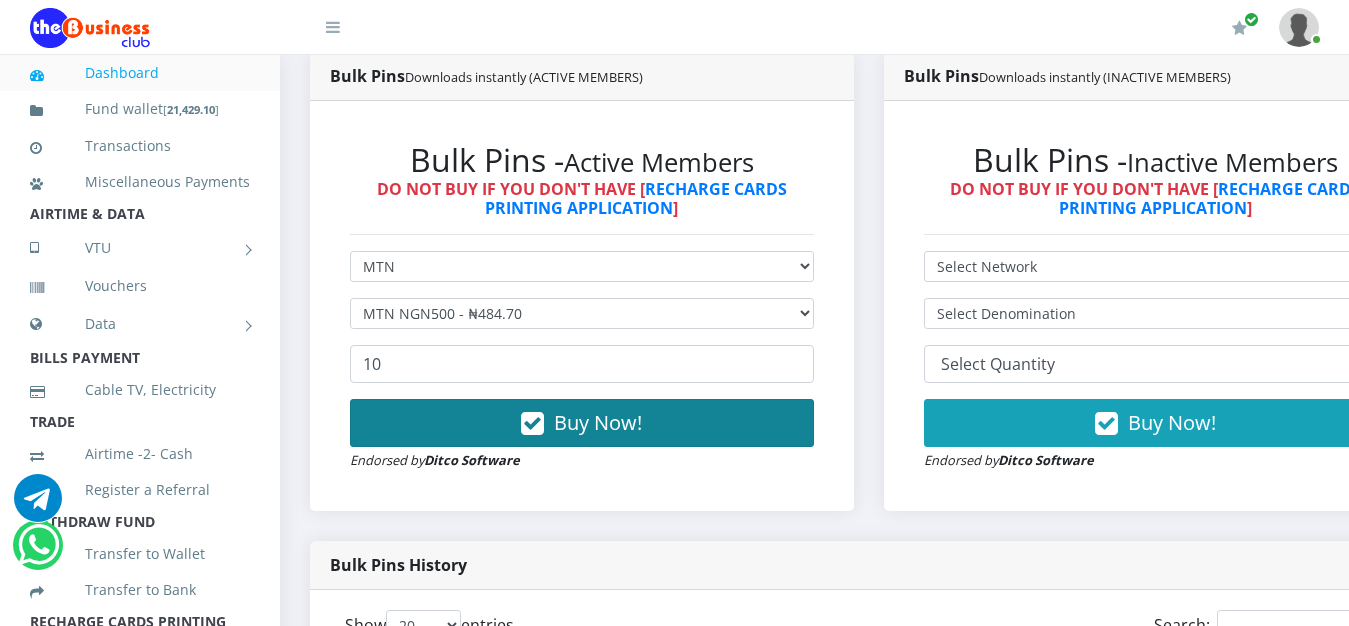 click on "Buy Now!" at bounding box center (598, 422) 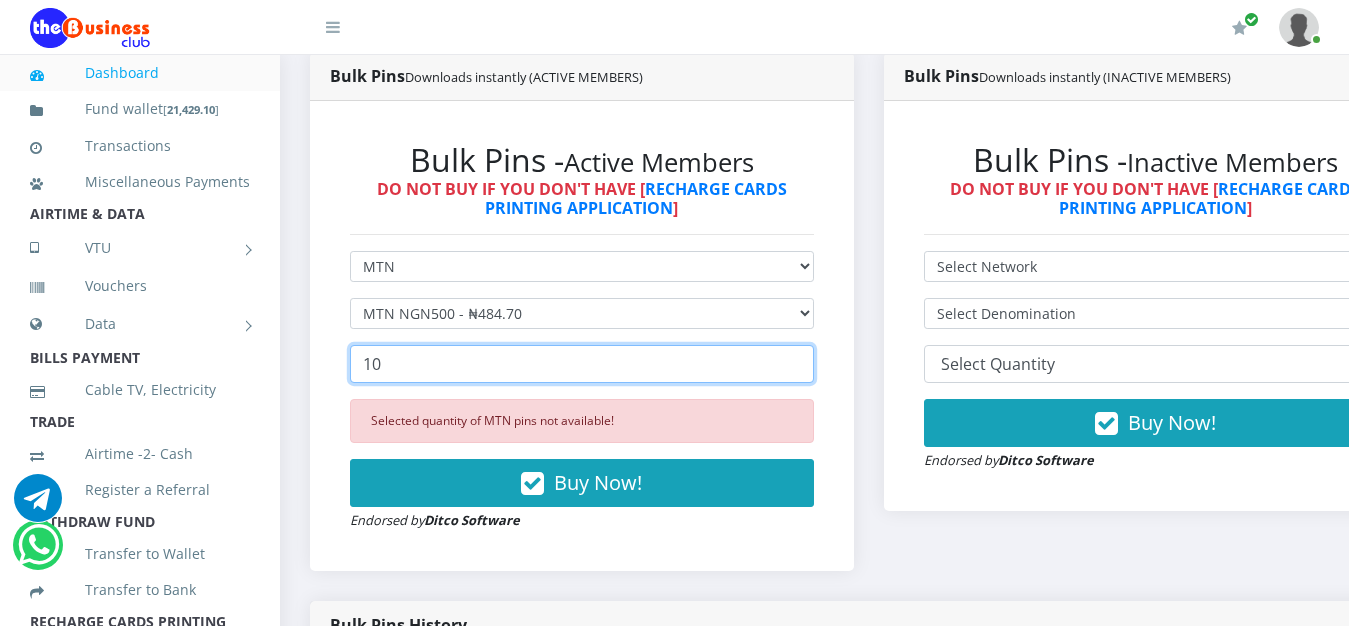 click on "10" at bounding box center (582, 364) 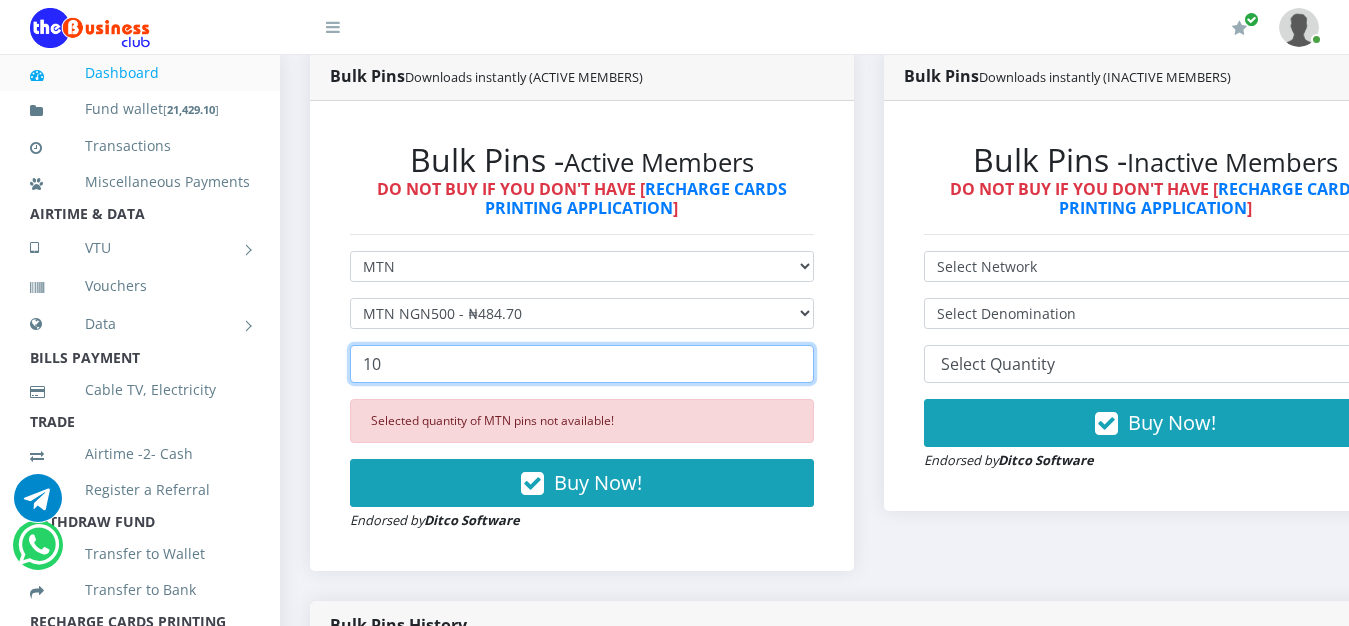 type on "1" 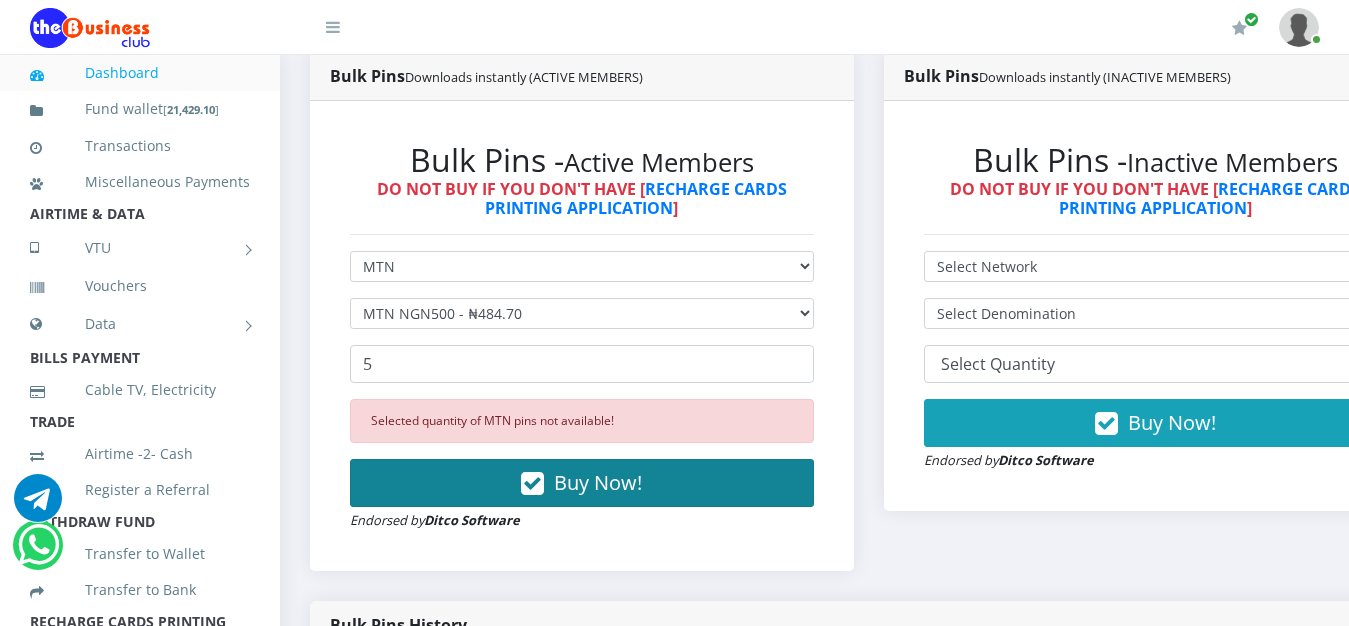 click on "Buy Now!" at bounding box center (598, 482) 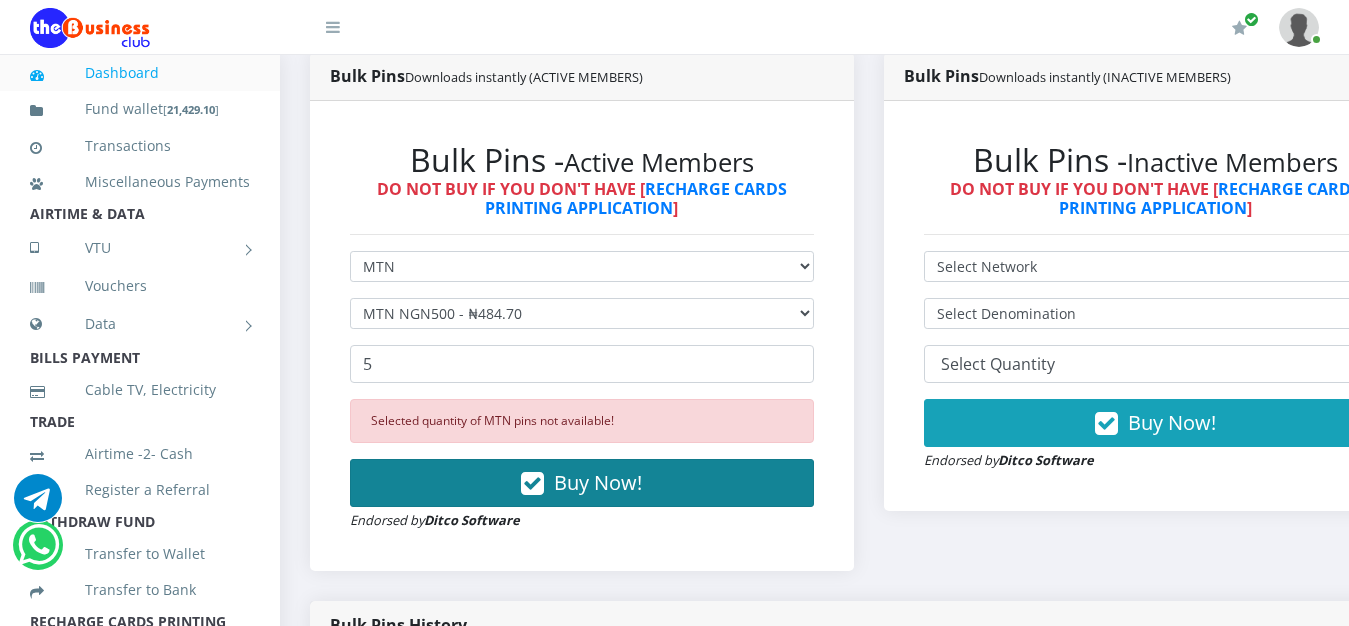 click on "Buy Now!" at bounding box center [598, 482] 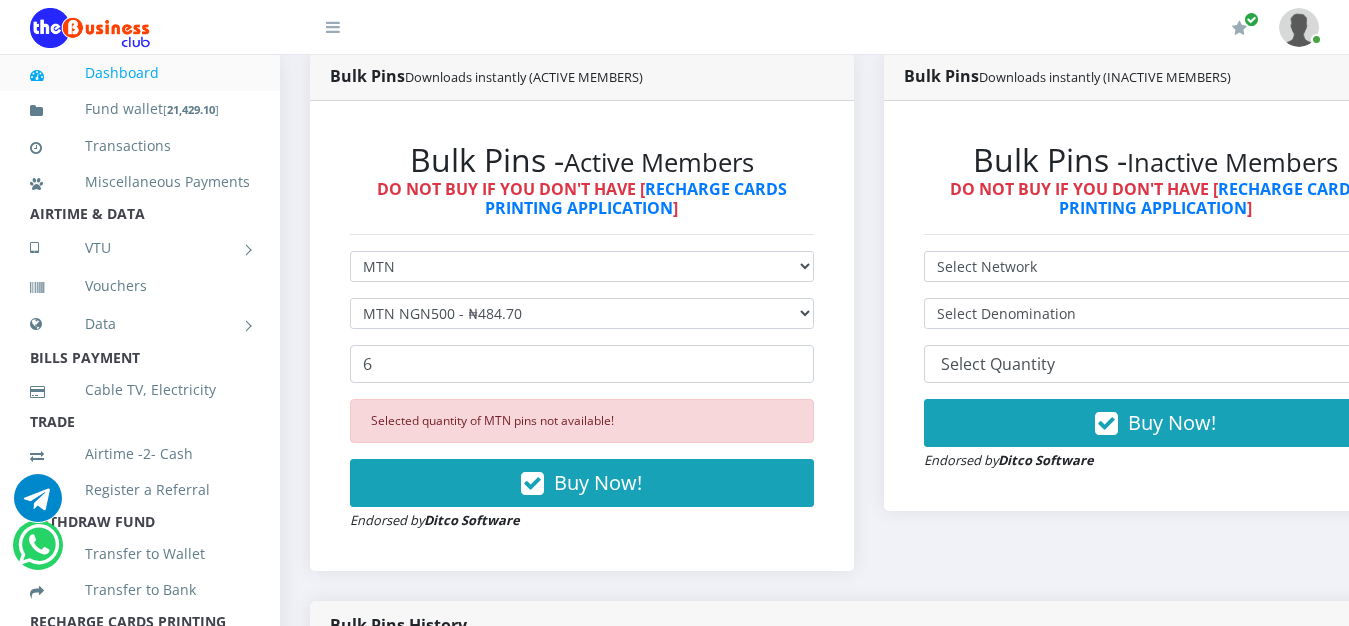 type on "6" 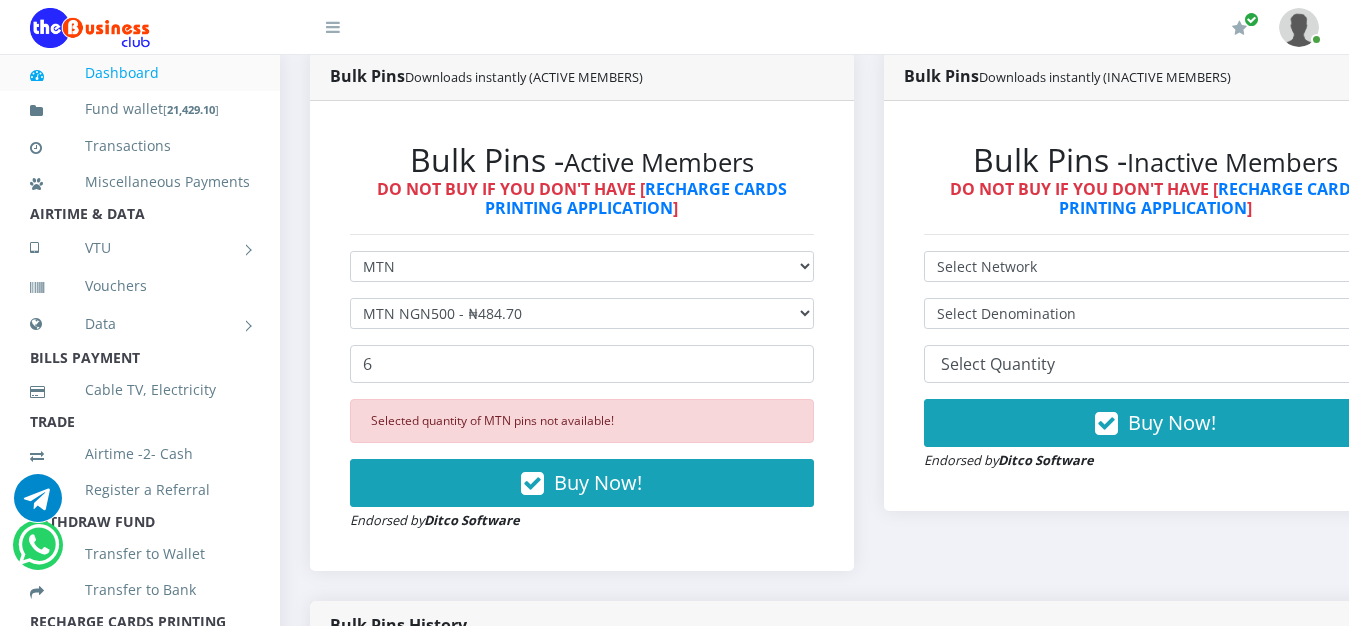 scroll, scrollTop: 544, scrollLeft: 32, axis: both 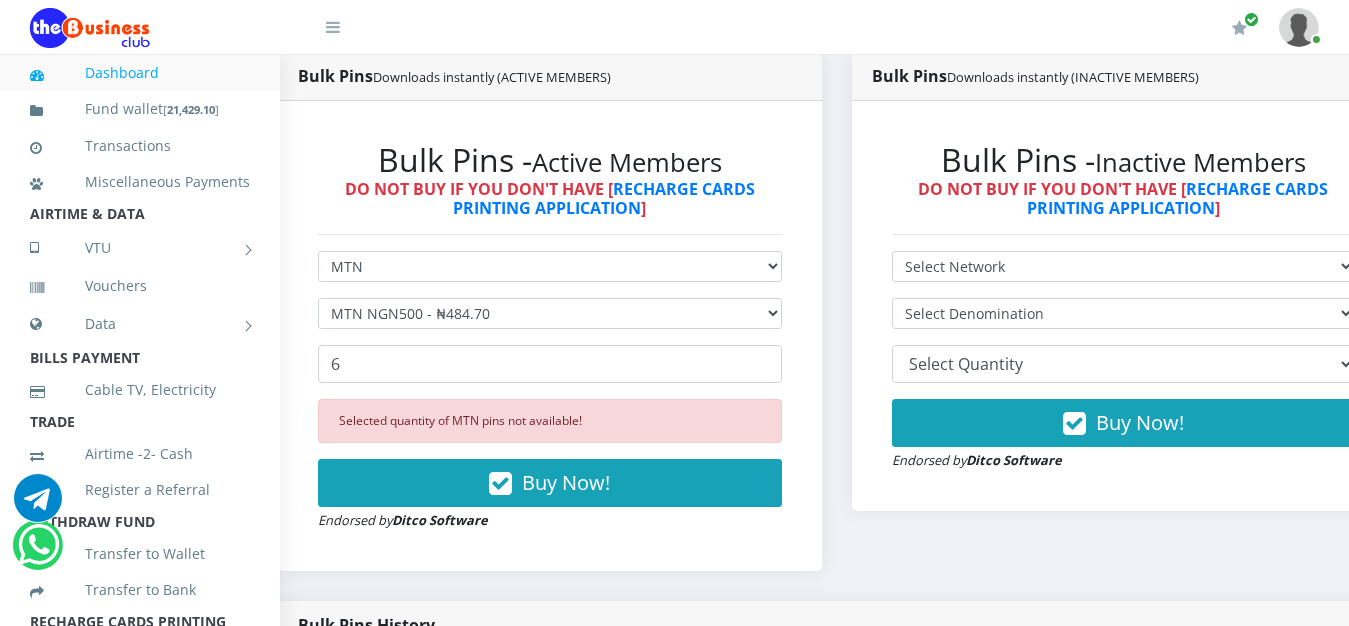 drag, startPoint x: 799, startPoint y: 361, endPoint x: 710, endPoint y: 406, distance: 99.72964 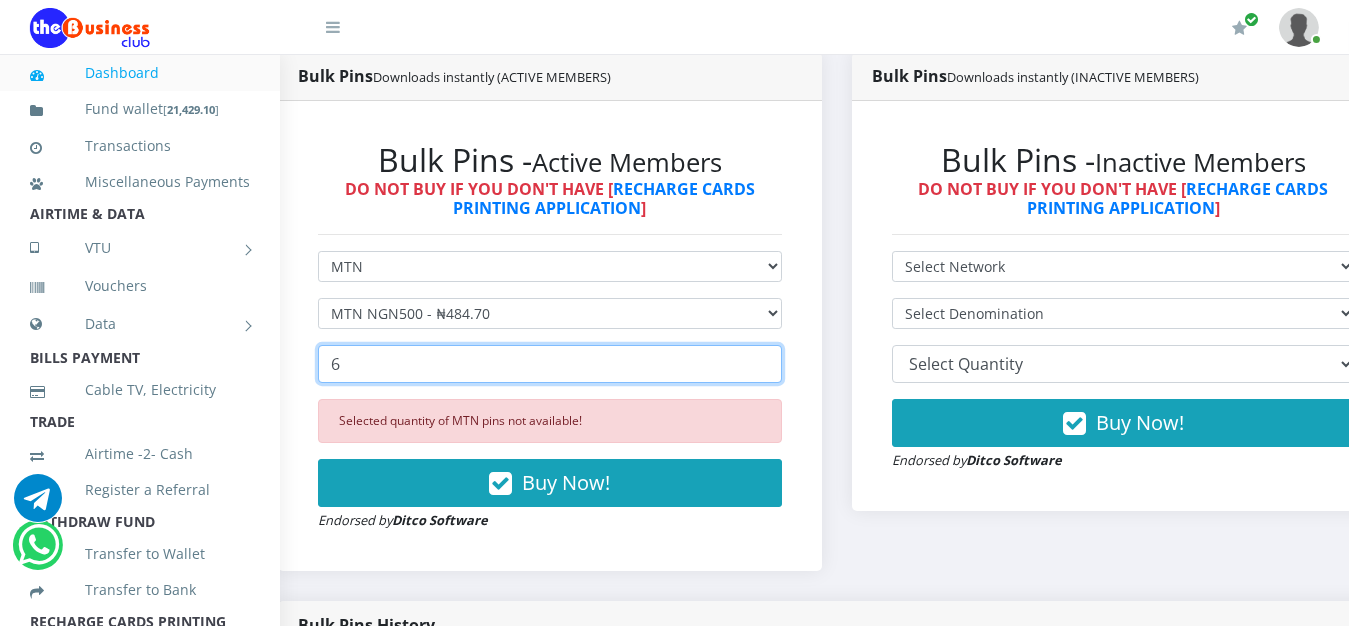 click on "6" at bounding box center (550, 364) 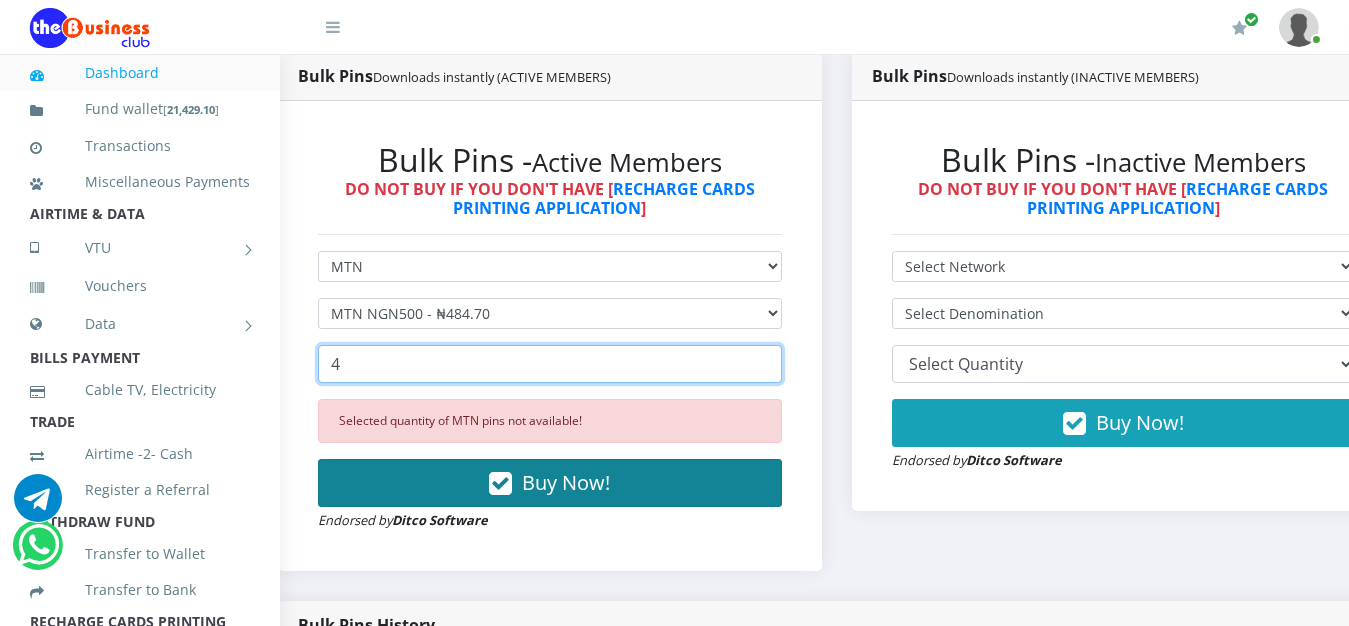 type on "4" 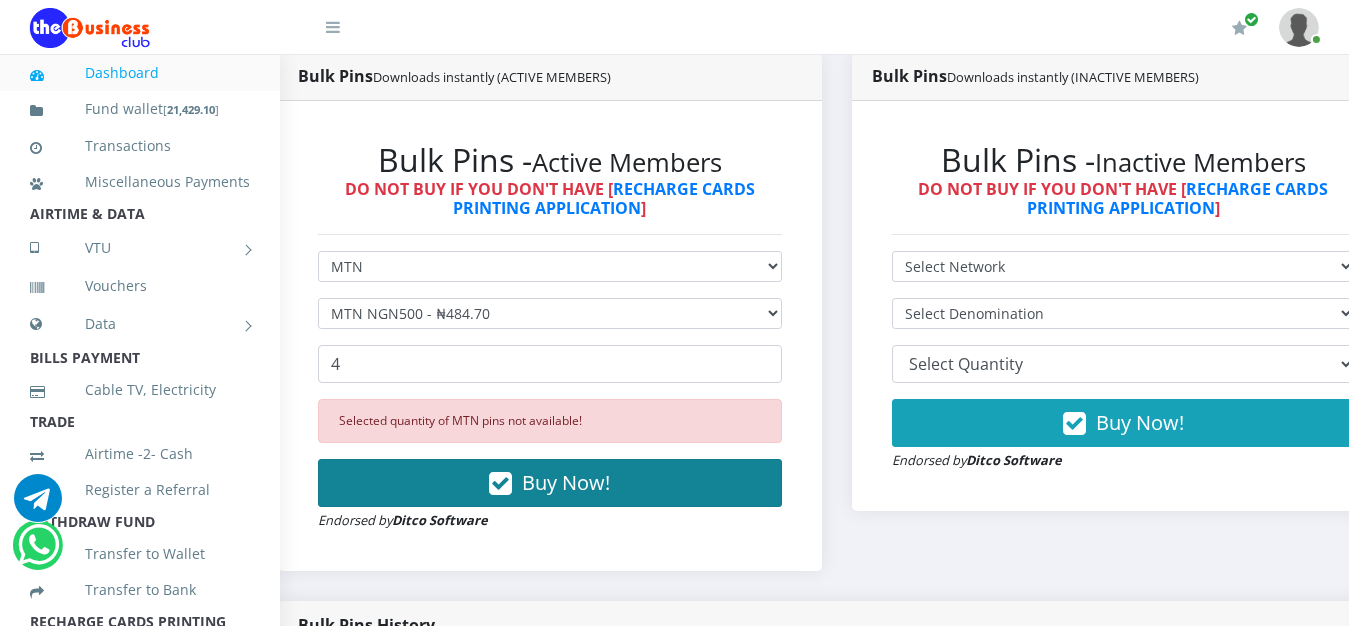click on "Buy Now!" at bounding box center [550, 483] 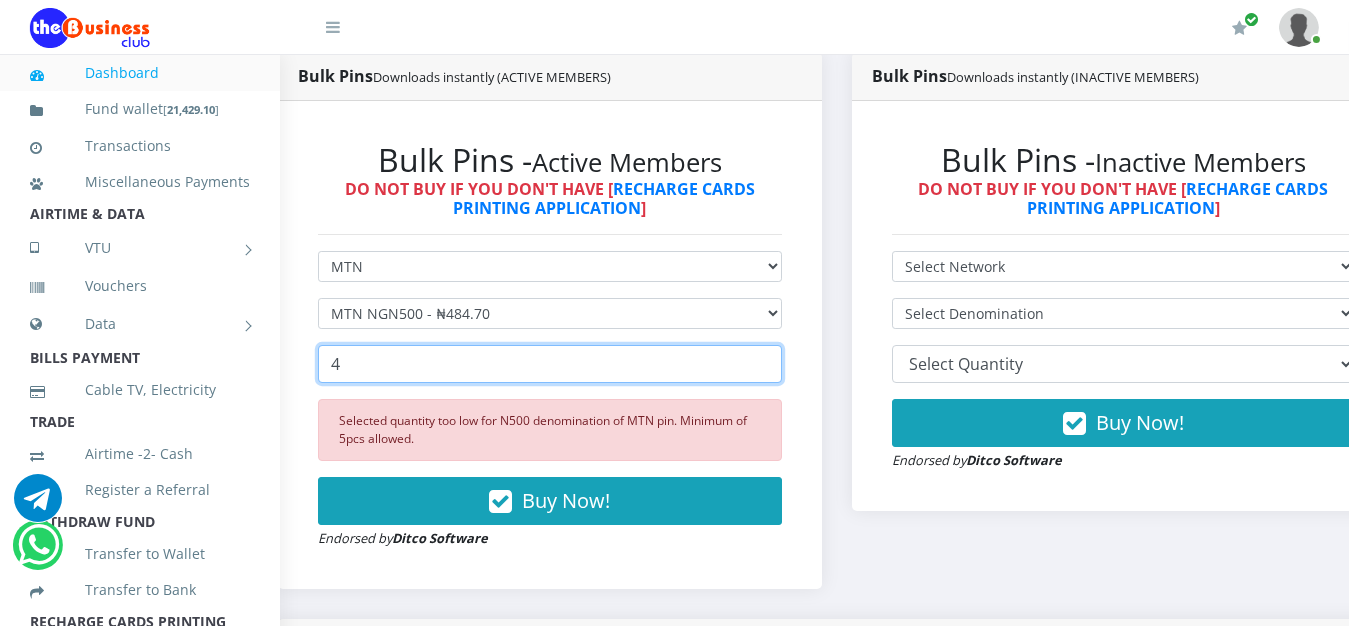 click on "4" at bounding box center [550, 364] 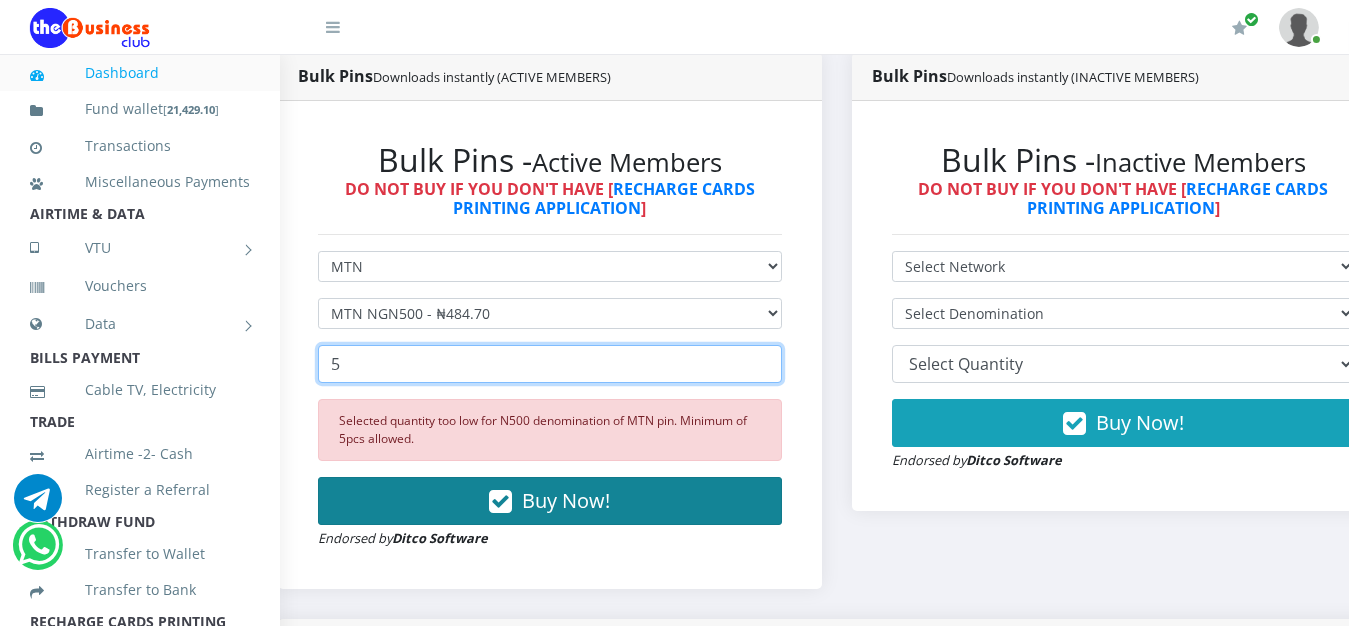 type on "5" 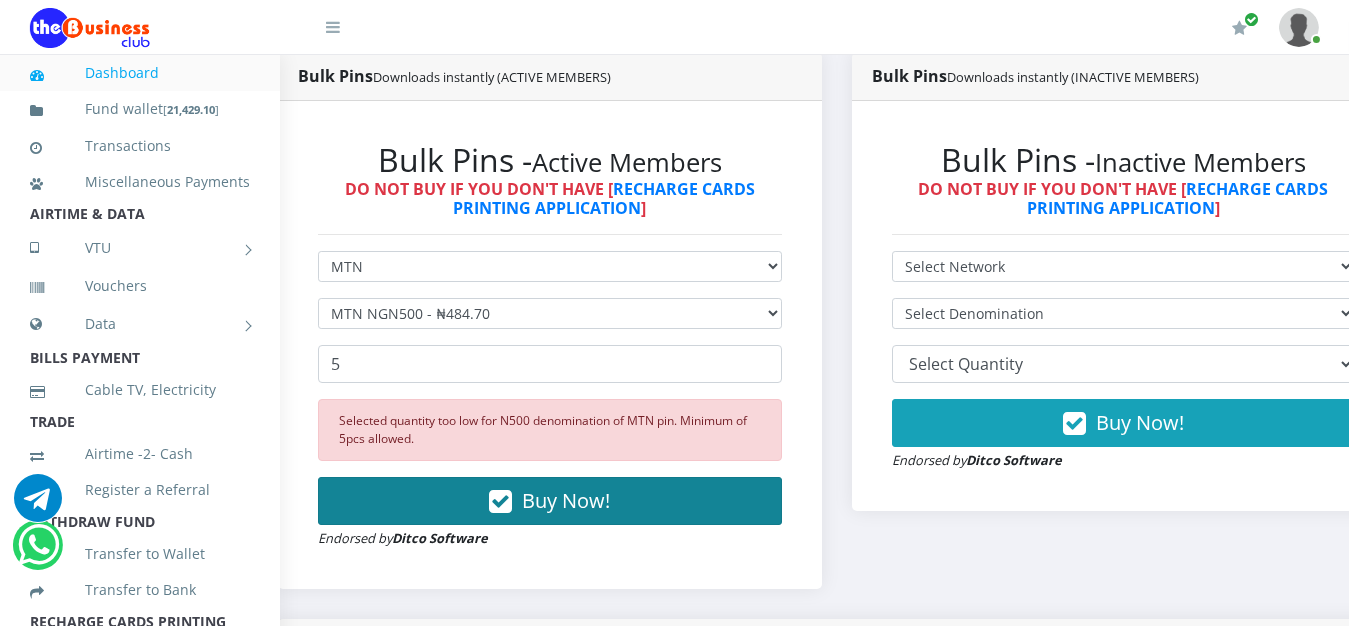 click on "Buy Now!" at bounding box center (566, 500) 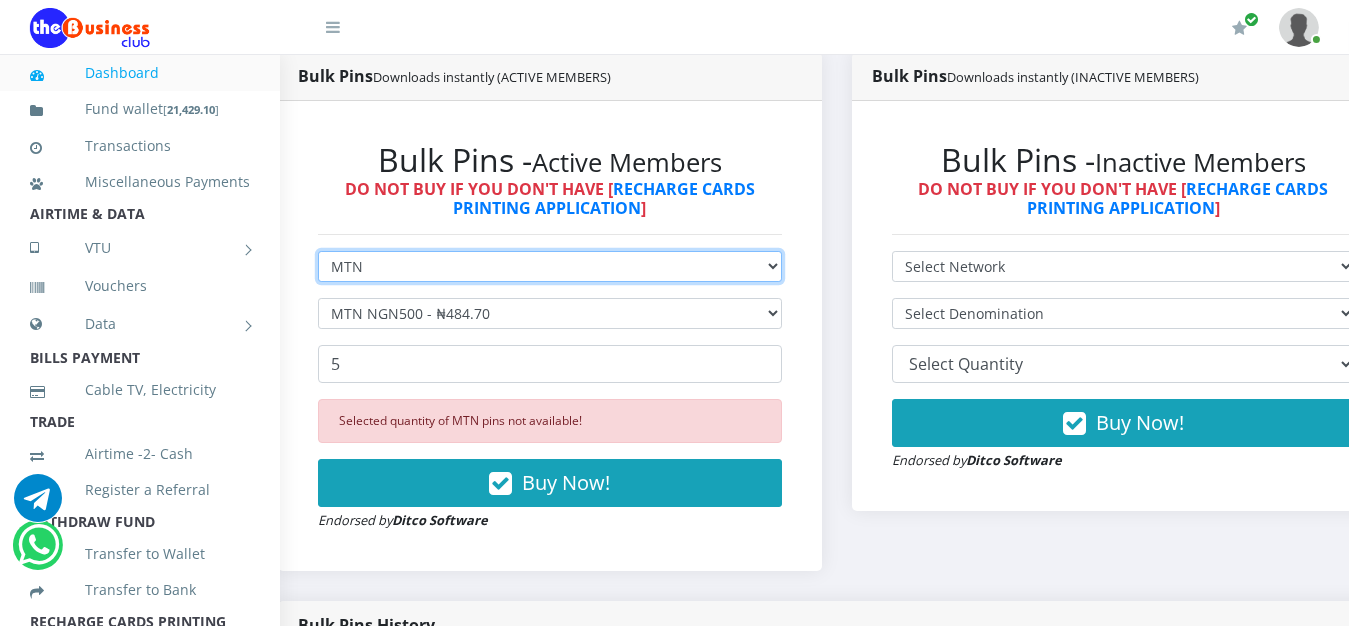 click on "Select Network
MTN
Globacom
9Mobile
Airtel" at bounding box center [550, 266] 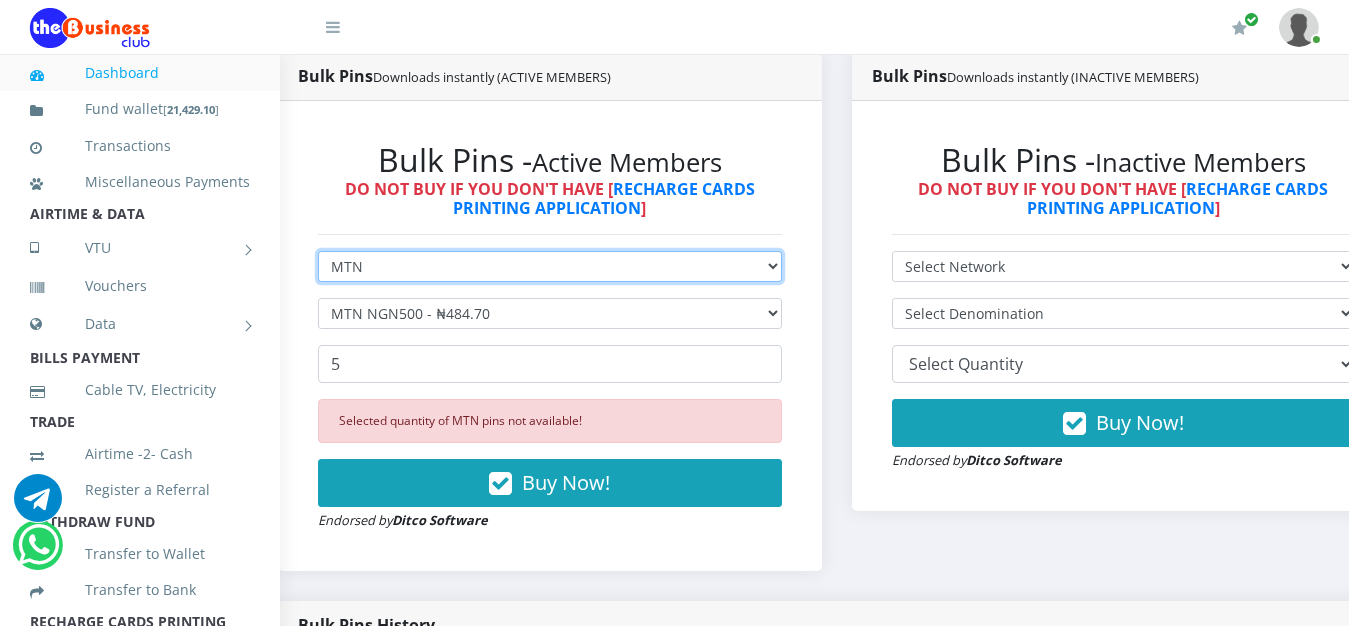 click on "MTN" at bounding box center (0, 0) 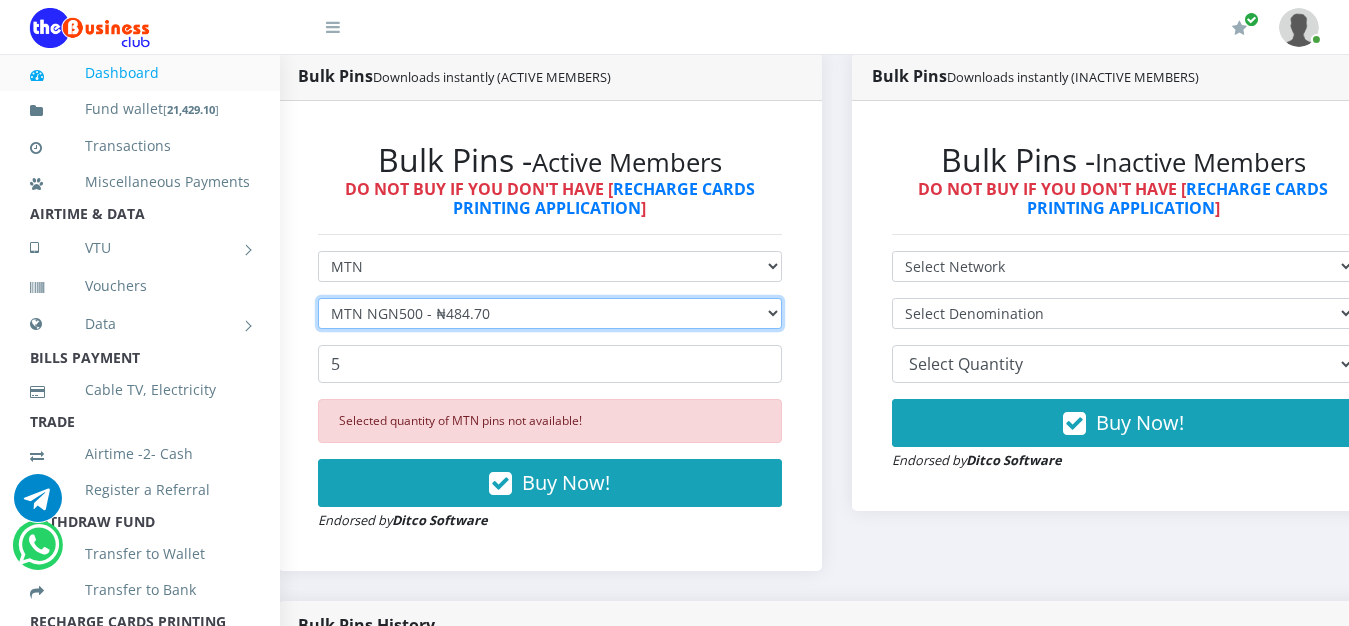 click on "Select Denomination MTN NGN100 - ₦96.94 MTN NGN200 - ₦193.88 MTN NGN400 - ₦387.76 MTN NGN500 - ₦484.70 MTN NGN1000 - ₦969.40 MTN NGN1500 - ₦1,454.10" at bounding box center (550, 313) 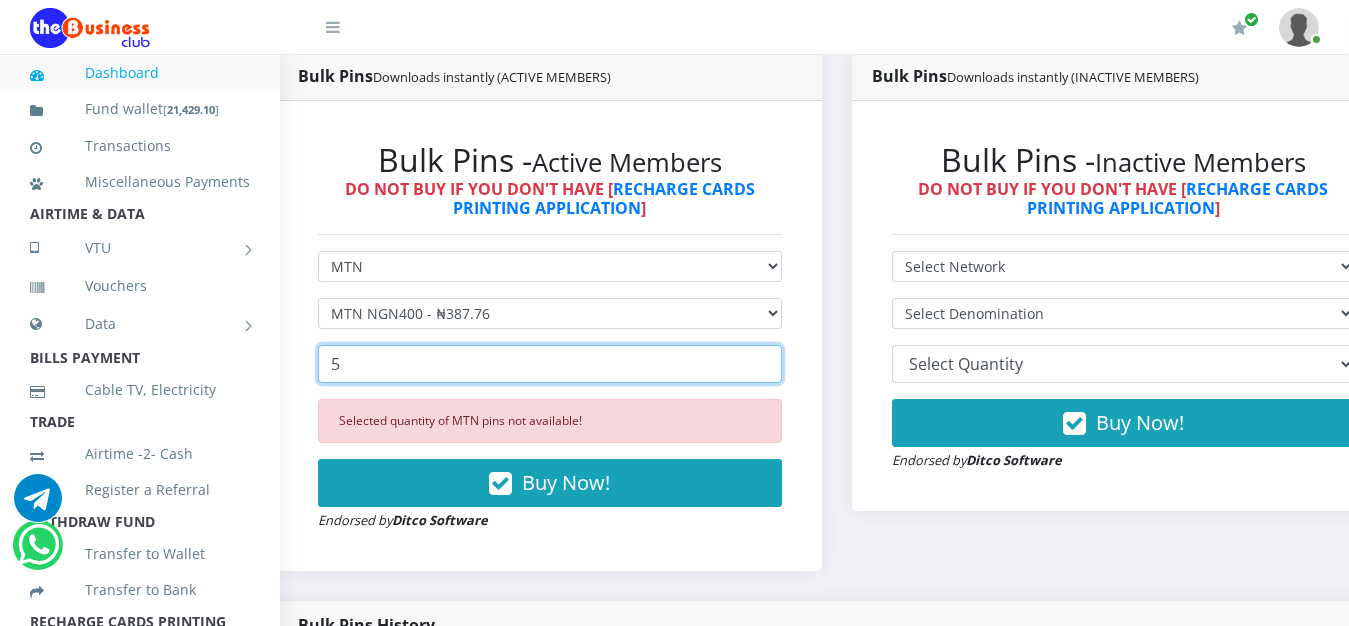 click on "5" at bounding box center (550, 364) 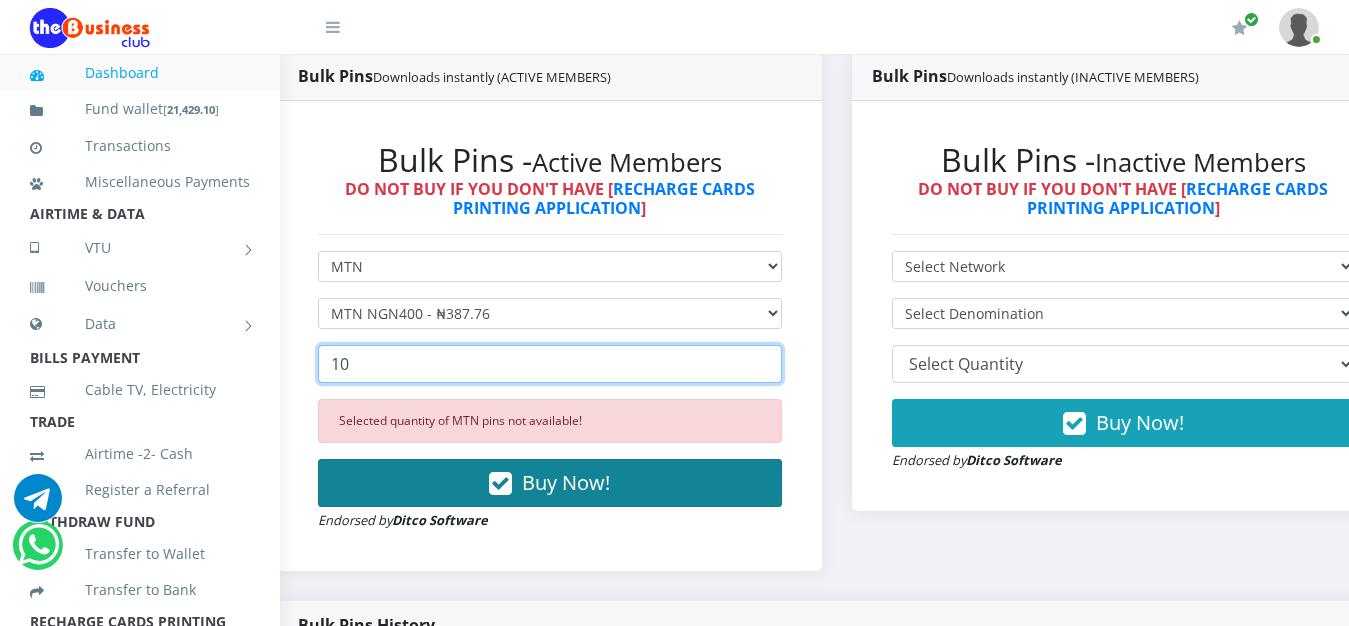 type on "10" 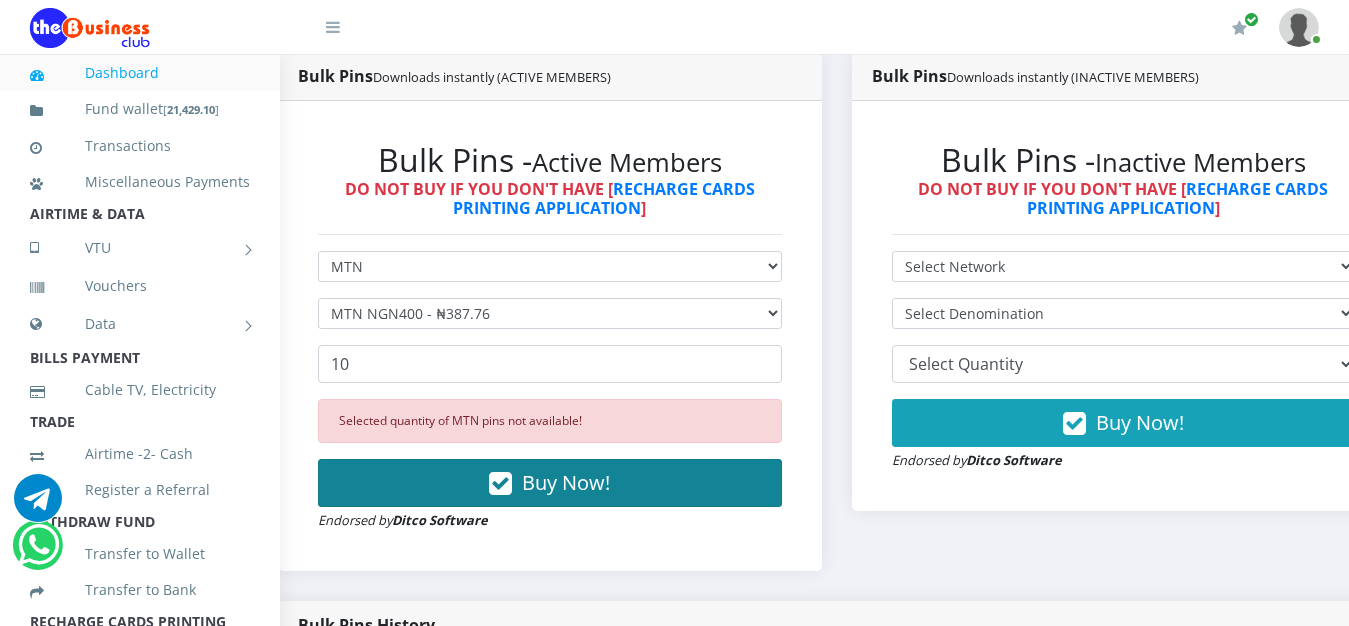 click on "Buy Now!" at bounding box center [566, 482] 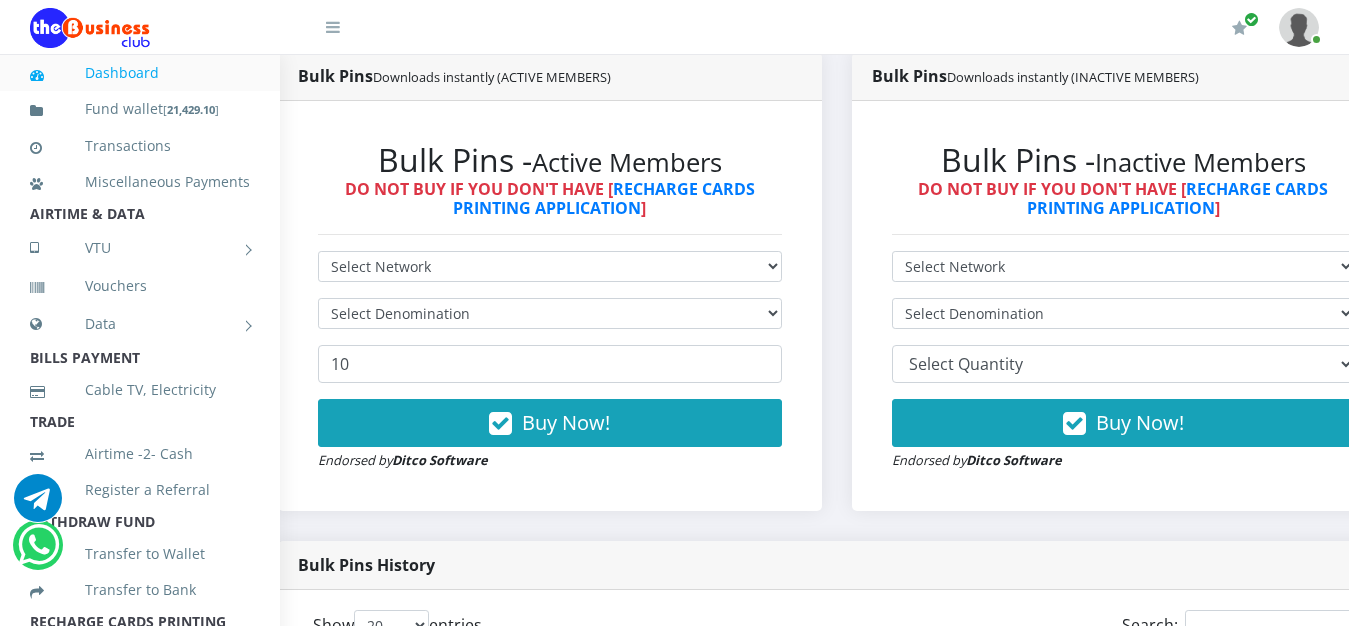scroll, scrollTop: 544, scrollLeft: 32, axis: both 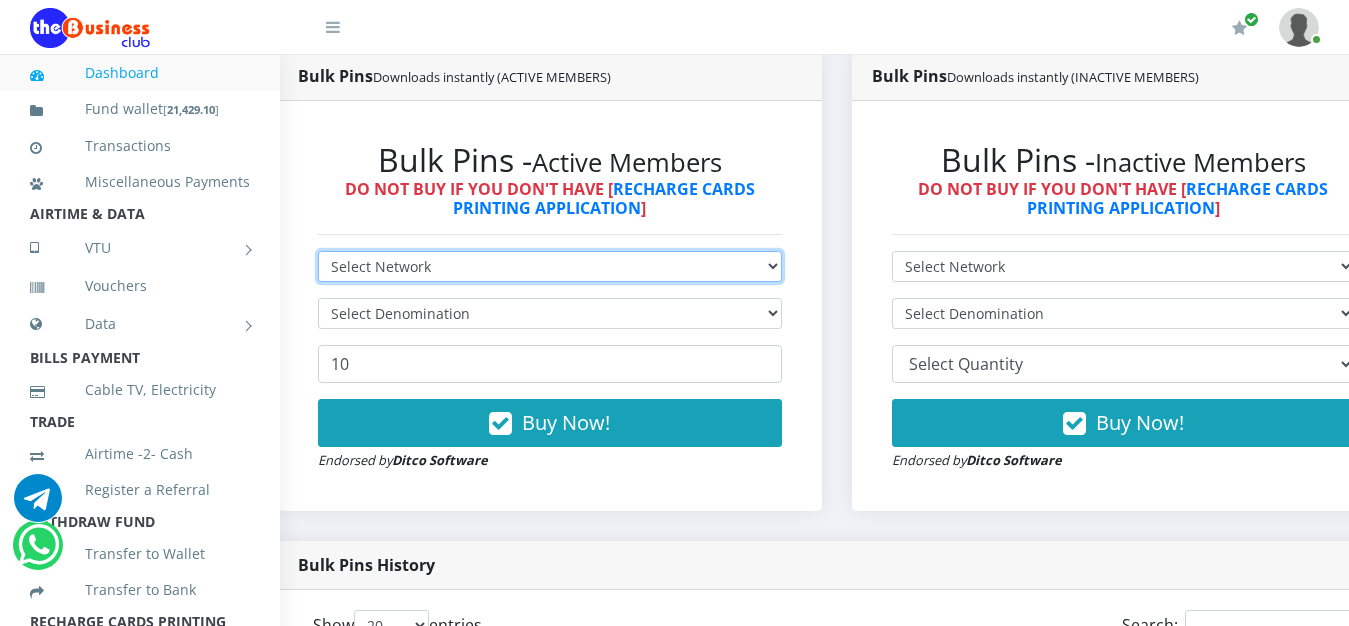 click on "Select Network
MTN
Globacom
9Mobile
Airtel" at bounding box center [550, 266] 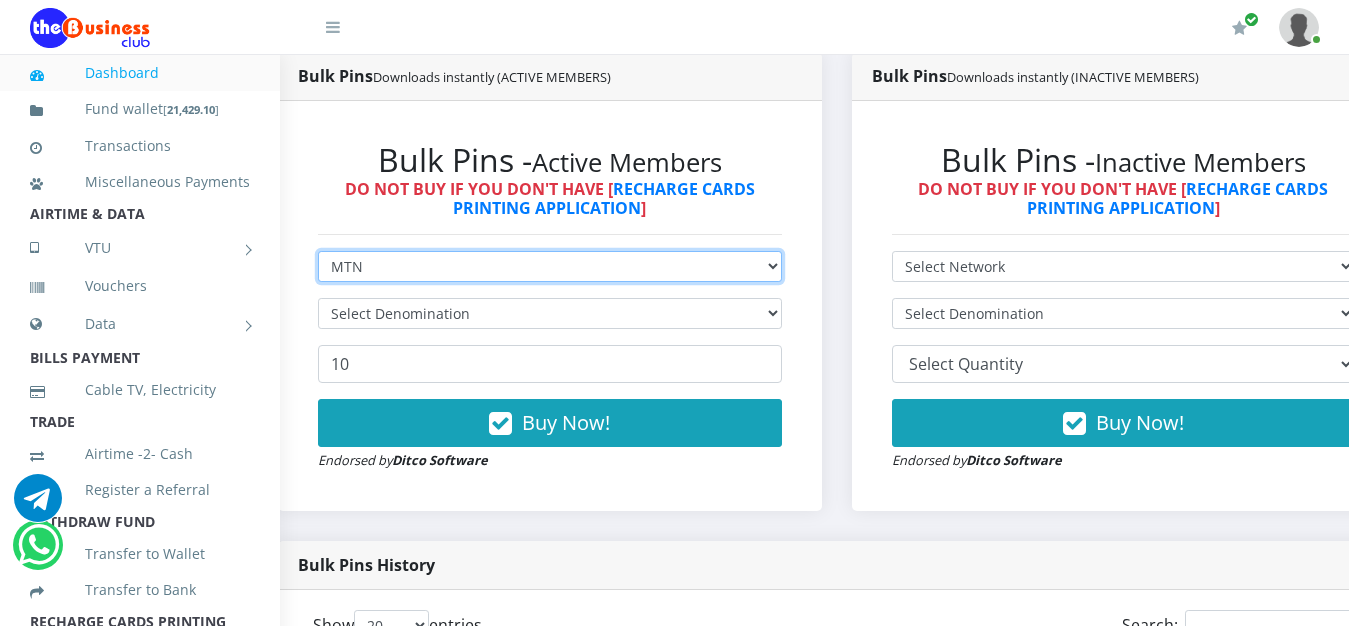 click on "MTN" at bounding box center (0, 0) 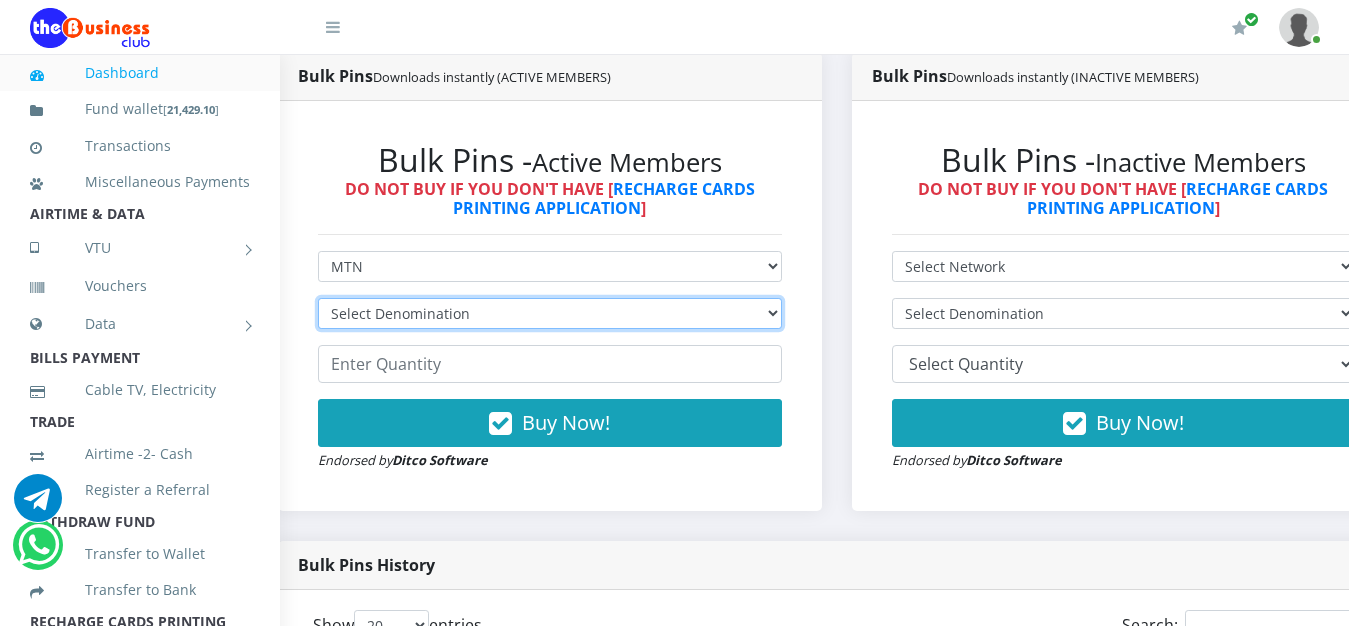 click on "Select Denomination MTN NGN100 - ₦96.94 MTN NGN200 - ₦193.88 MTN NGN400 - ₦387.76 MTN NGN500 - ₦484.70 MTN NGN1000 - ₦969.40 MTN NGN1500 - ₦1,454.10" at bounding box center [550, 313] 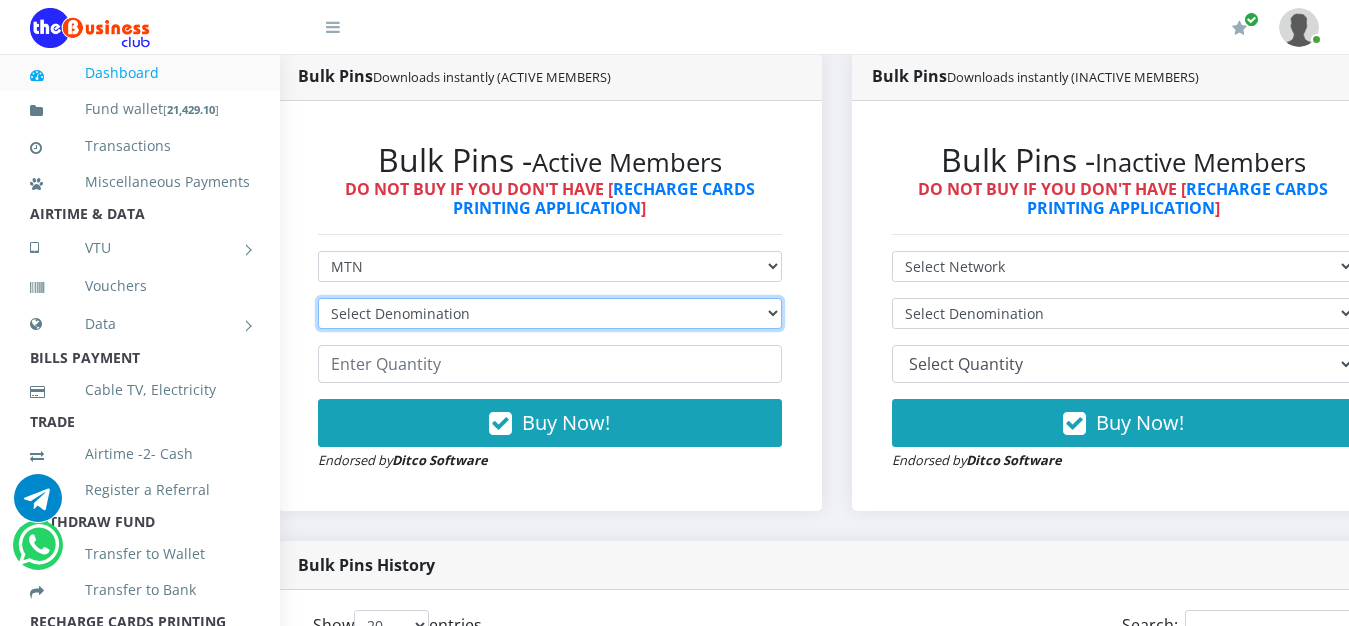select on "484.7-500" 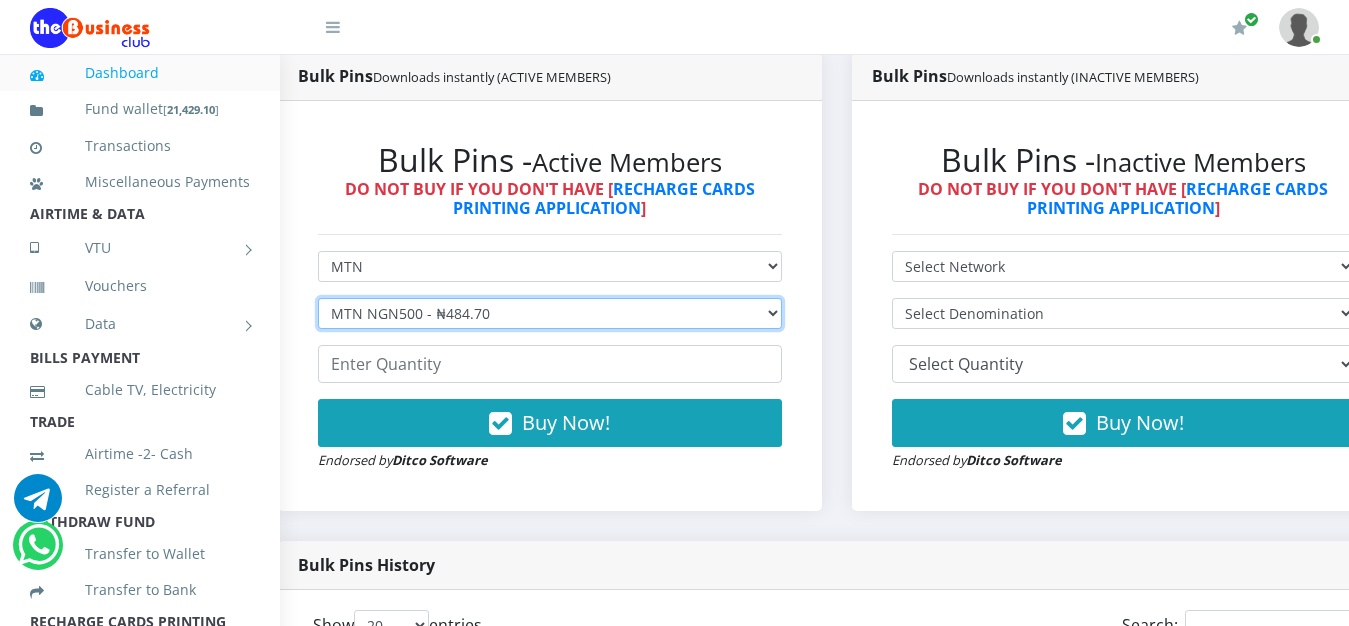 click on "MTN NGN500 - ₦484.70" at bounding box center (0, 0) 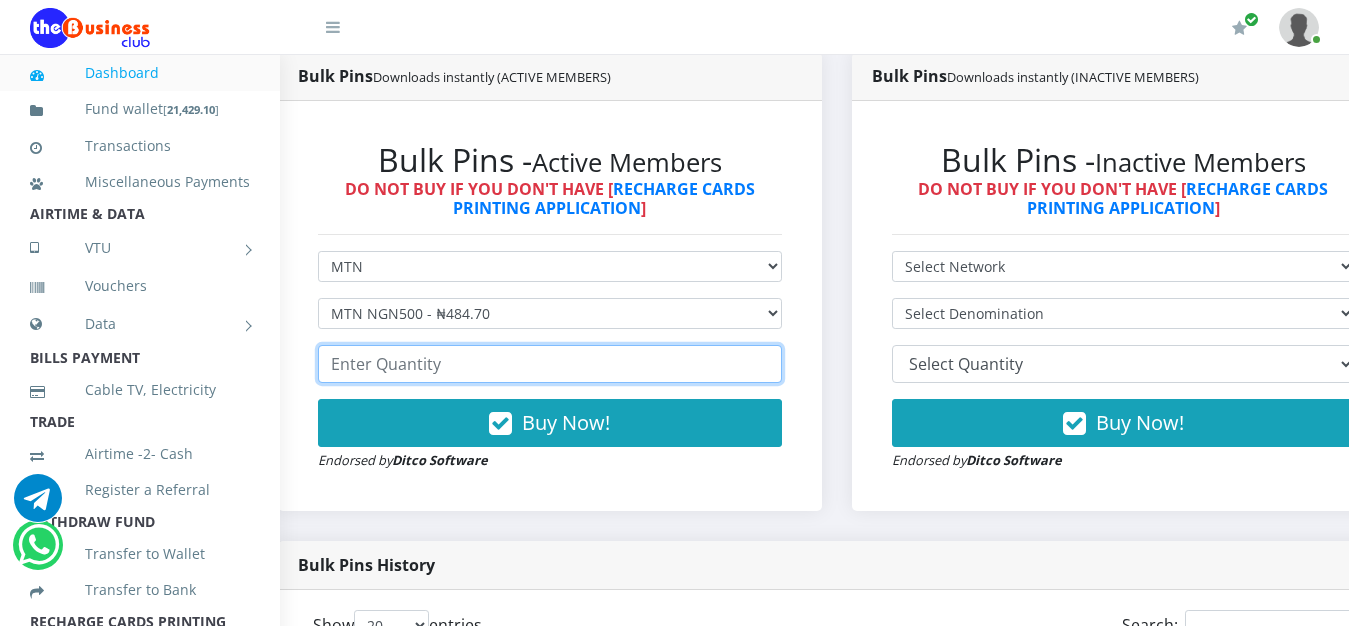 click at bounding box center (550, 364) 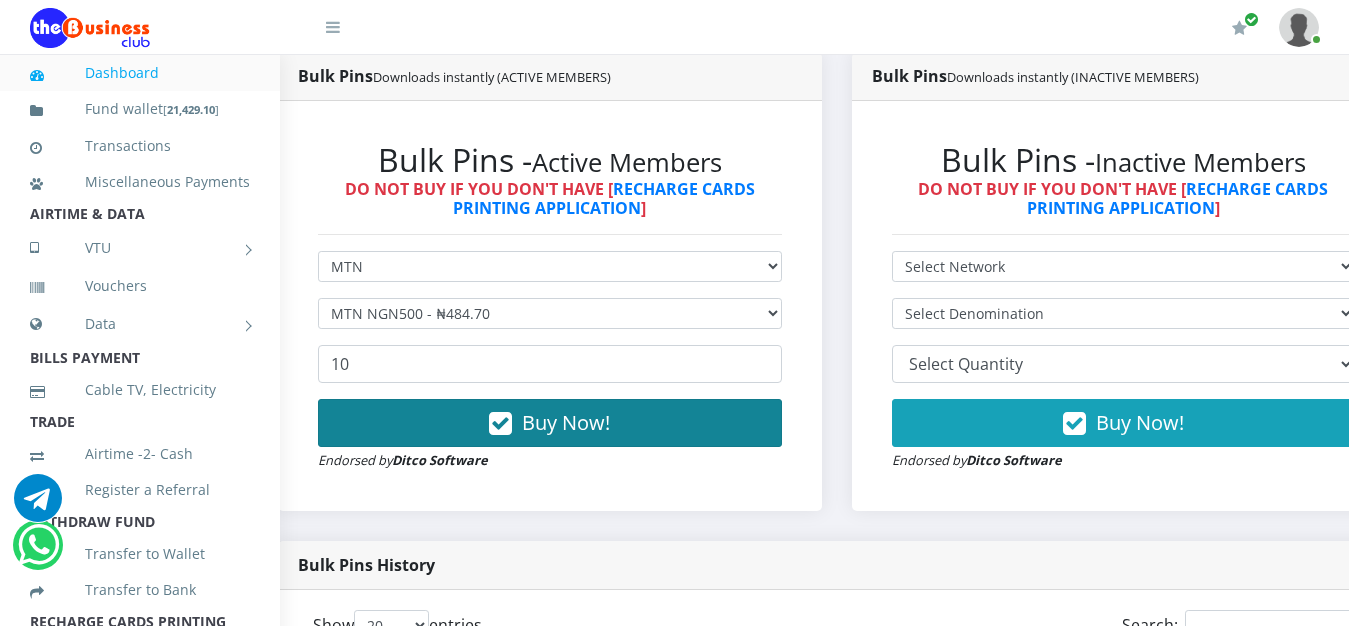 click on "Buy Now!" at bounding box center (566, 422) 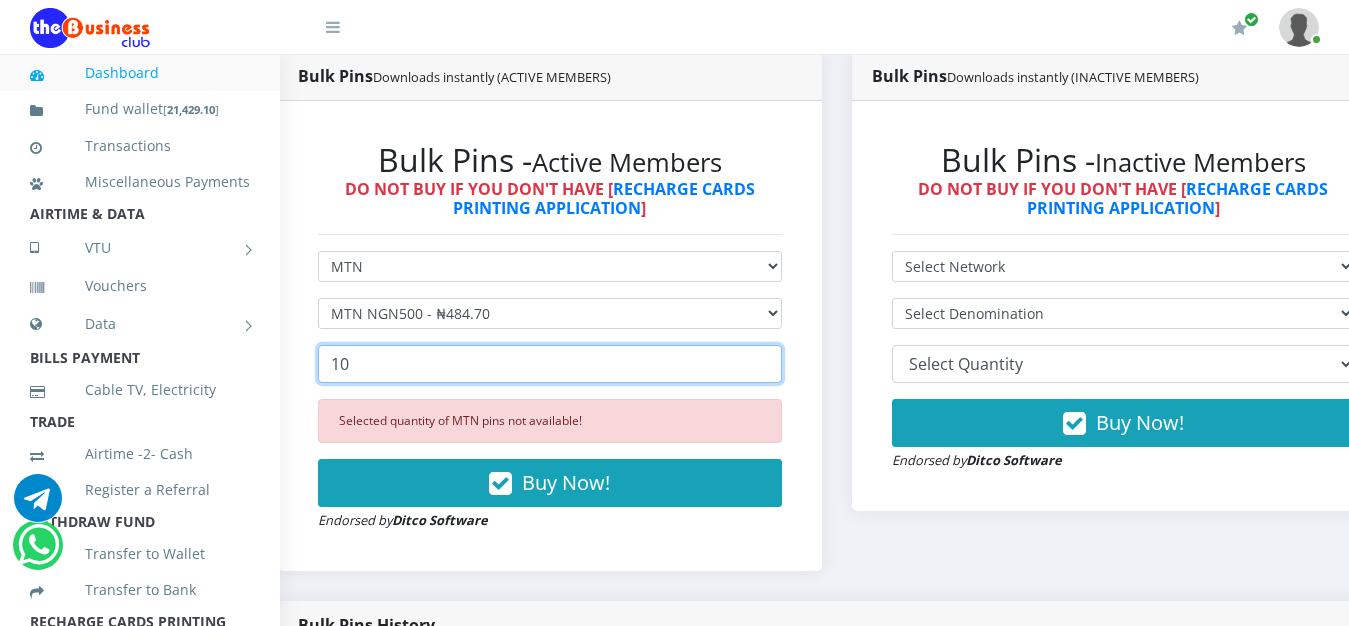 click on "10" at bounding box center [550, 364] 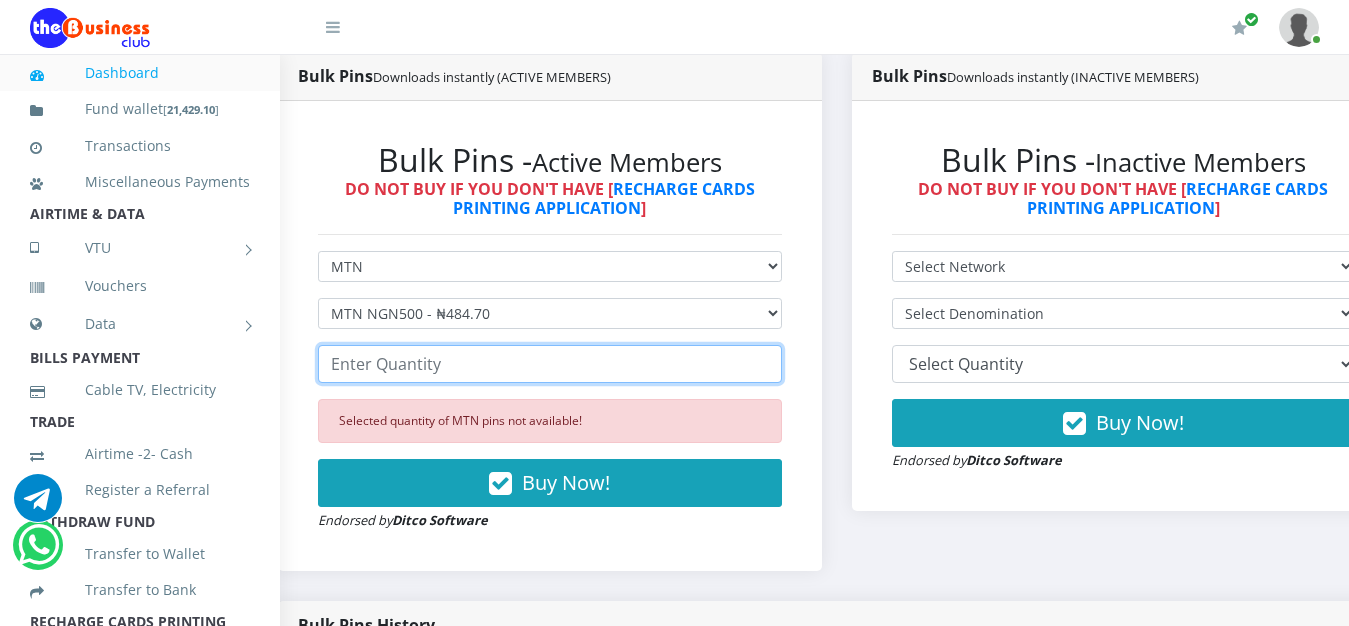 drag, startPoint x: 530, startPoint y: 370, endPoint x: 585, endPoint y: 337, distance: 64.14047 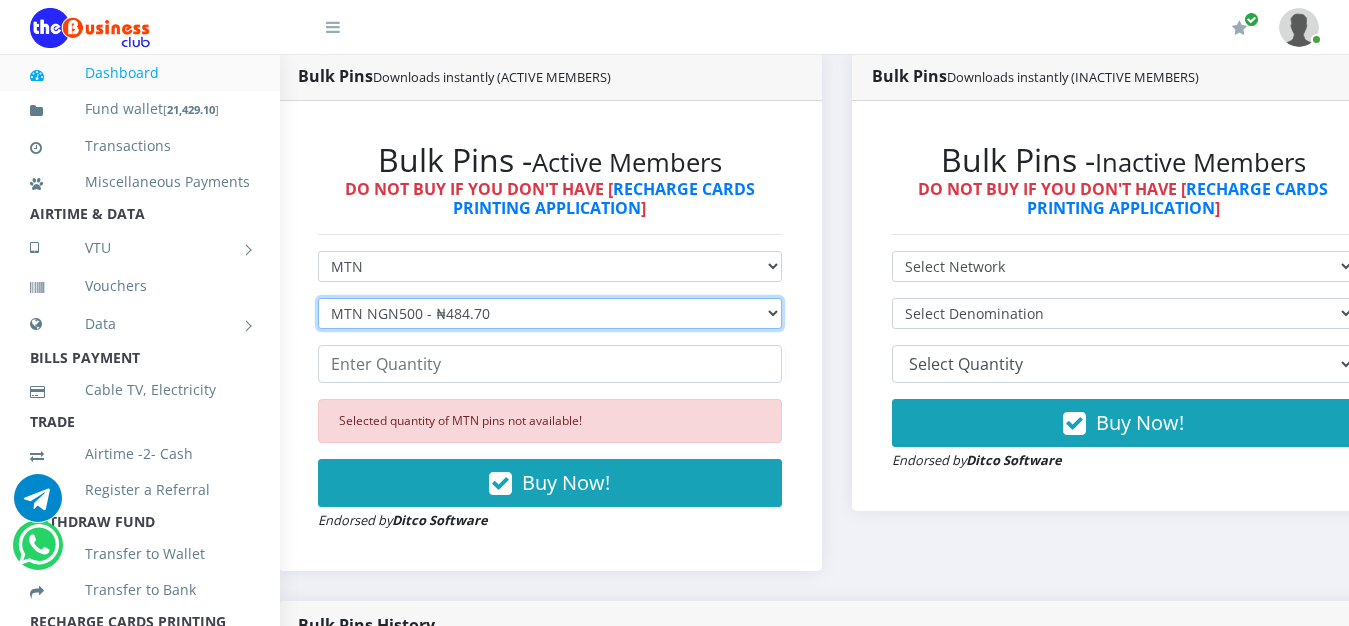 click on "Select Denomination MTN NGN100 - ₦96.94 MTN NGN200 - ₦193.88 MTN NGN400 - ₦387.76 MTN NGN500 - ₦484.70 MTN NGN1000 - ₦969.40 MTN NGN1500 - ₦1,454.10" at bounding box center (550, 313) 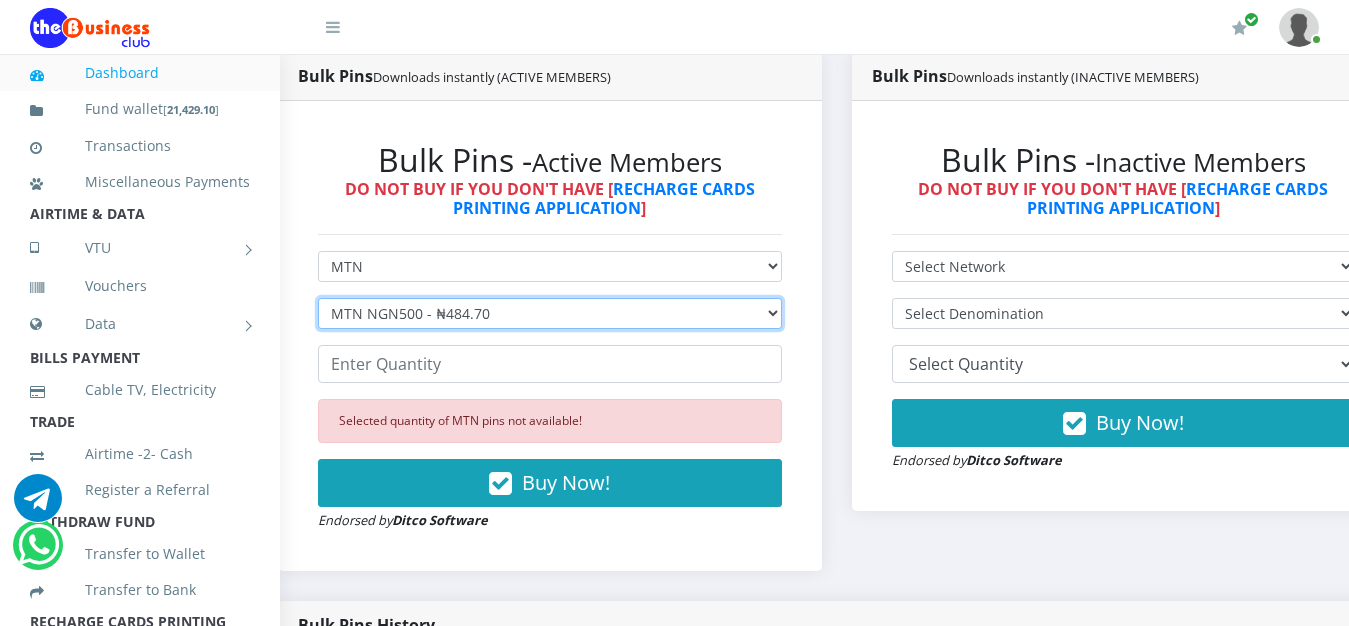 select on "387.76-400" 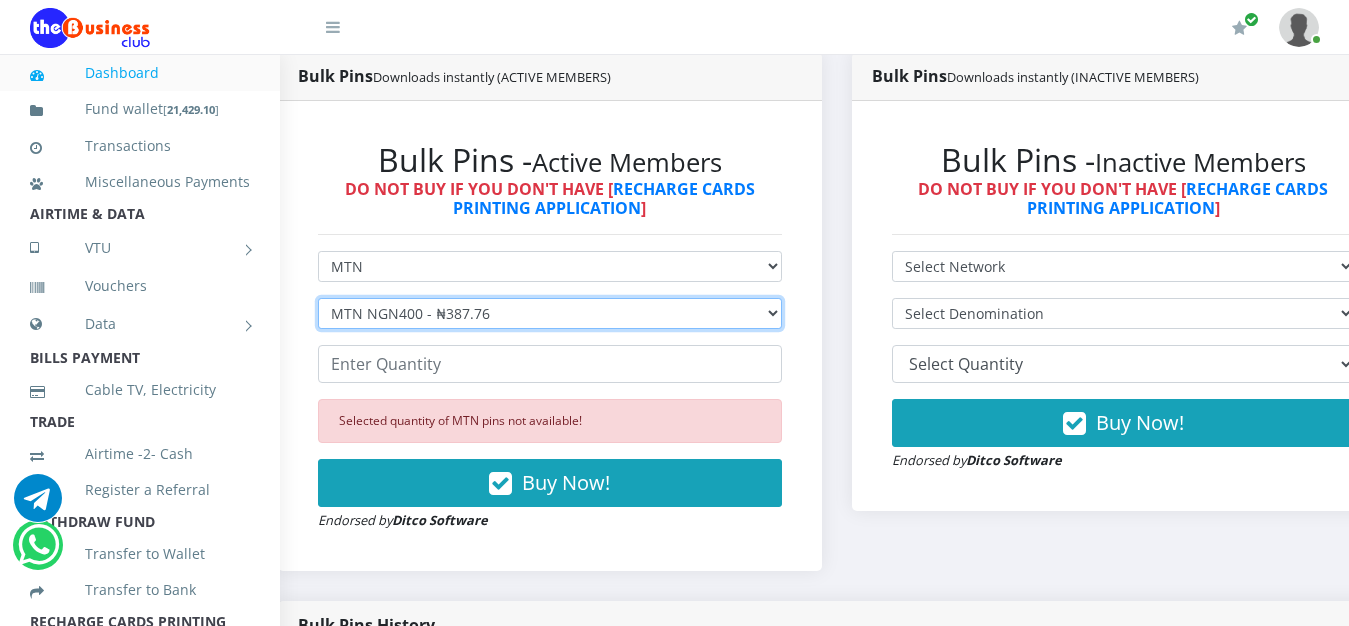 click on "MTN NGN400 - ₦387.76" at bounding box center (0, 0) 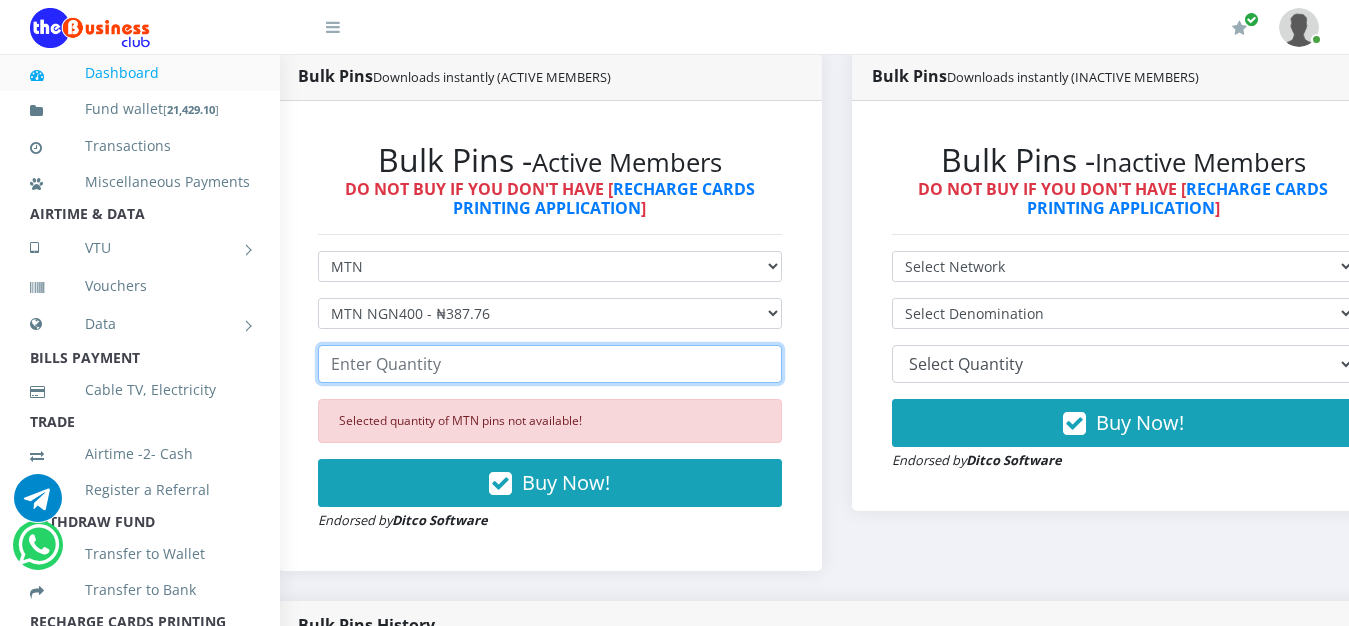 click at bounding box center (550, 364) 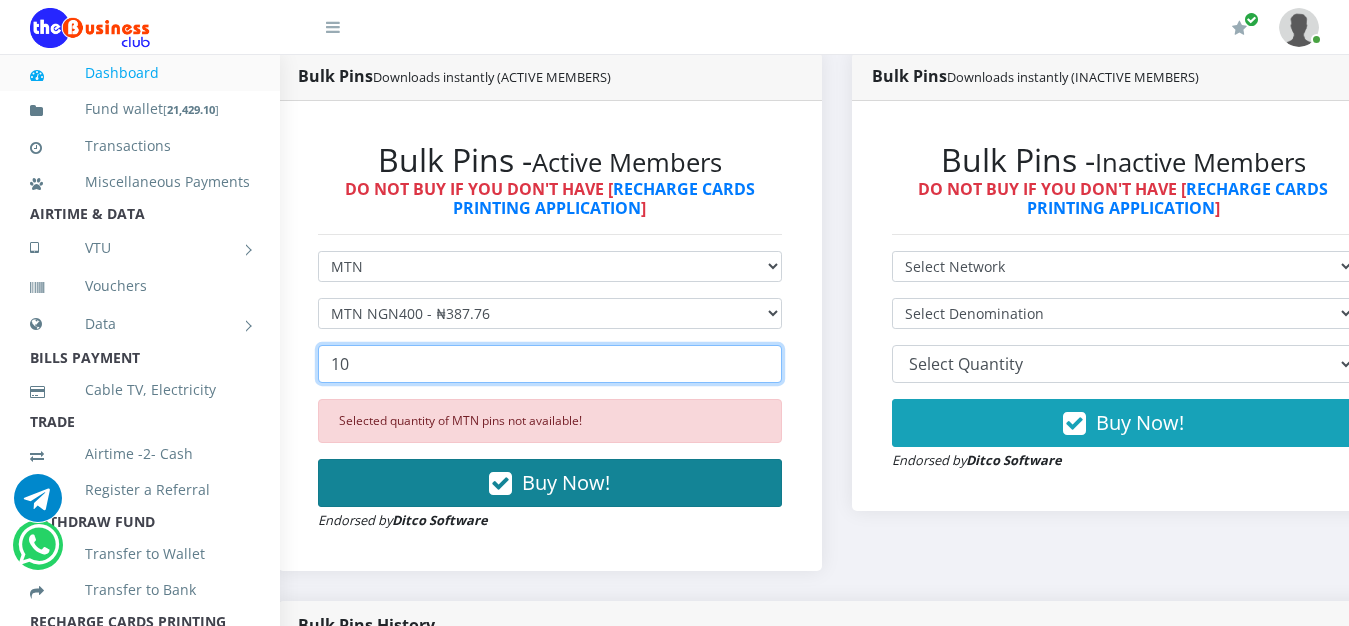 type on "10" 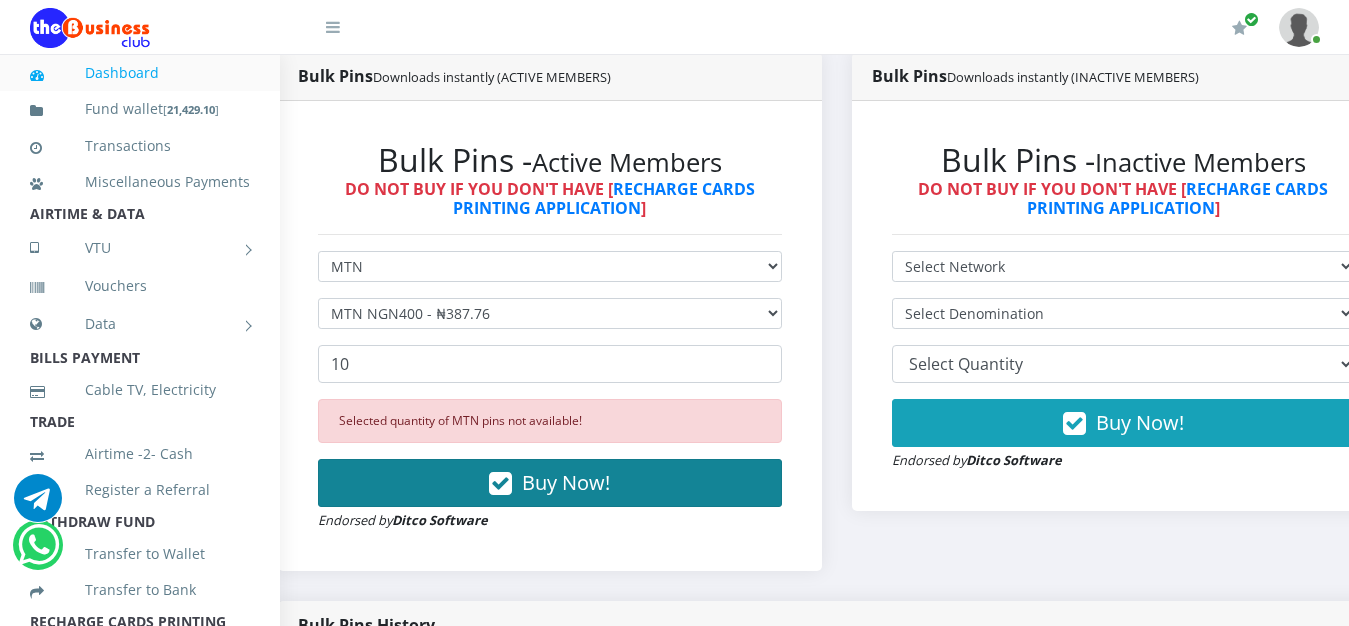 click on "Buy Now!" at bounding box center (566, 482) 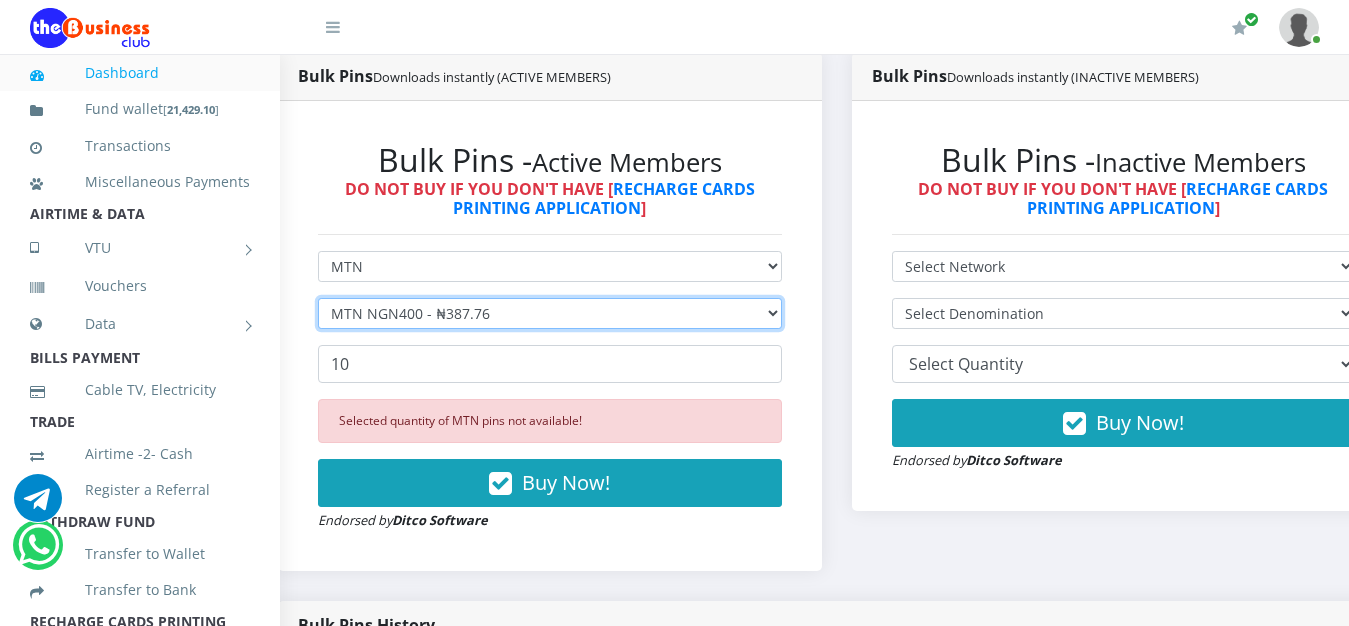 click on "Select Denomination MTN NGN100 - ₦96.94 MTN NGN200 - ₦193.88 MTN NGN400 - ₦387.76 MTN NGN500 - ₦484.70 MTN NGN1000 - ₦969.40 MTN NGN1500 - ₦1,454.10" at bounding box center (550, 313) 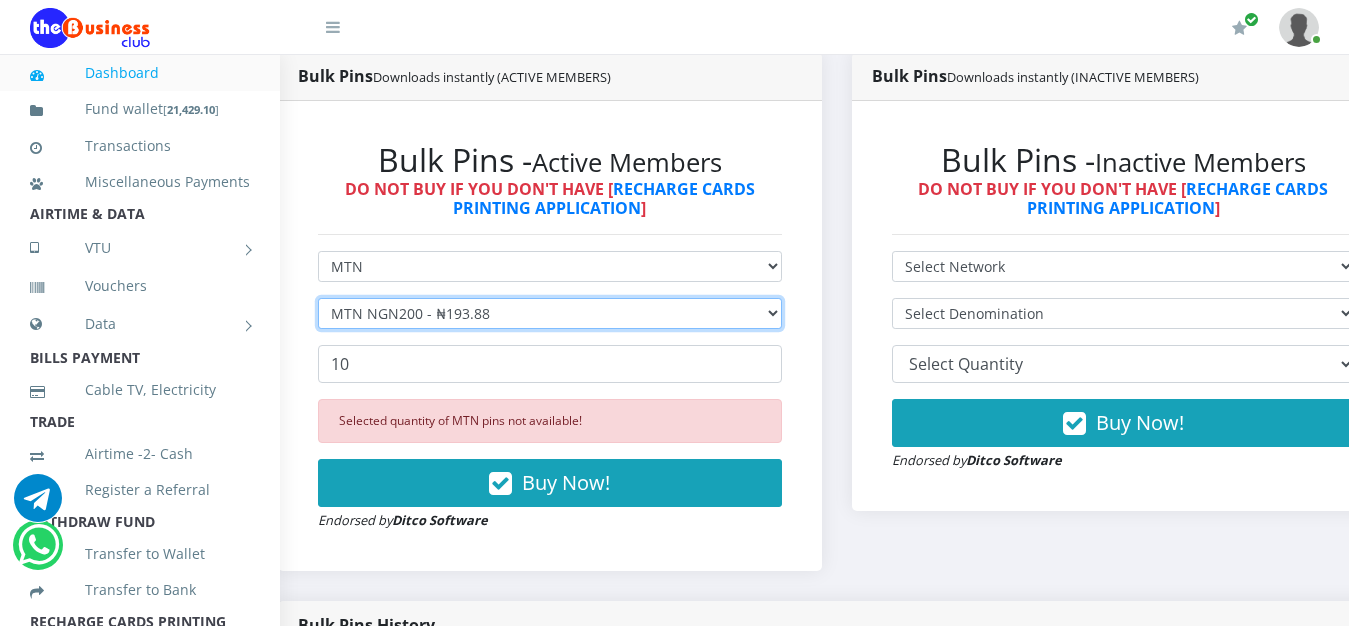 click on "MTN NGN200 - ₦193.88" at bounding box center [0, 0] 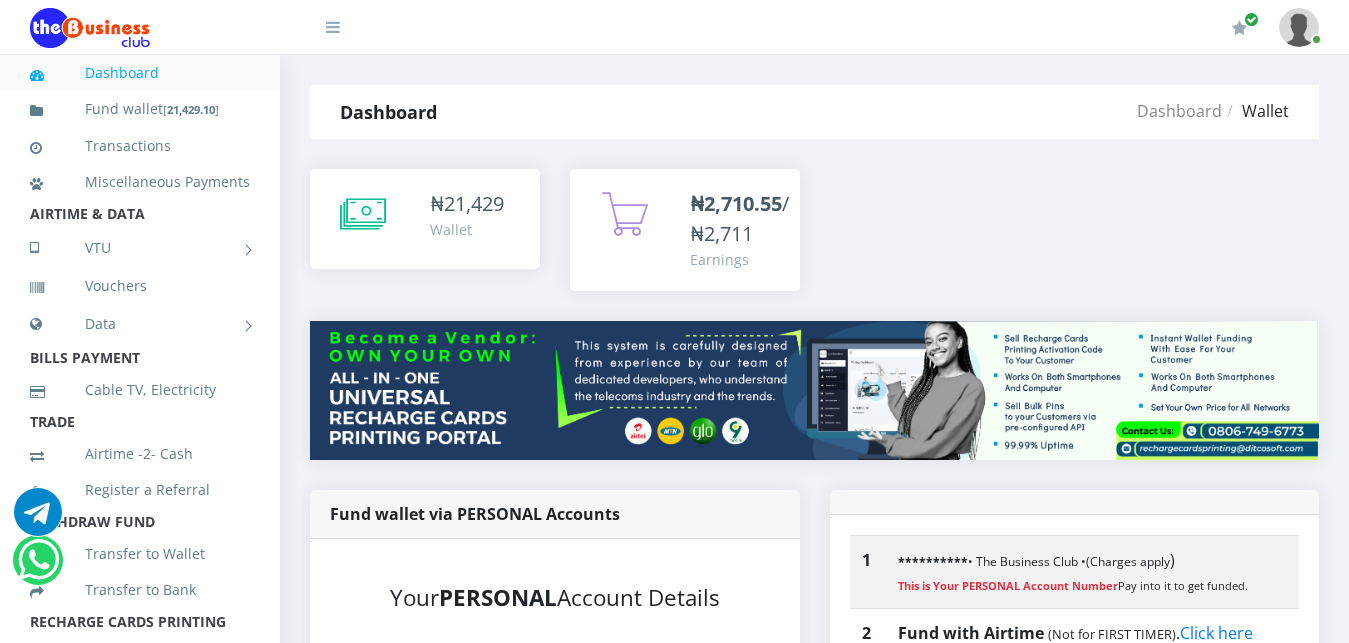 scroll, scrollTop: 0, scrollLeft: 0, axis: both 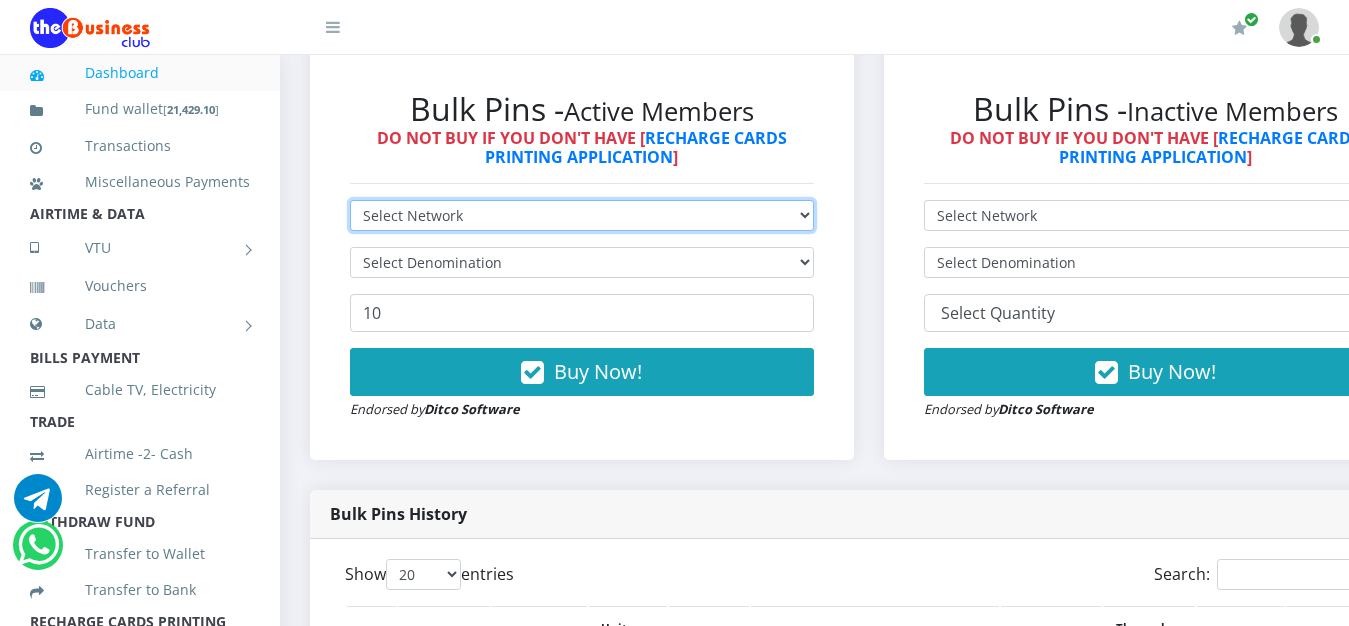select on "MTN" 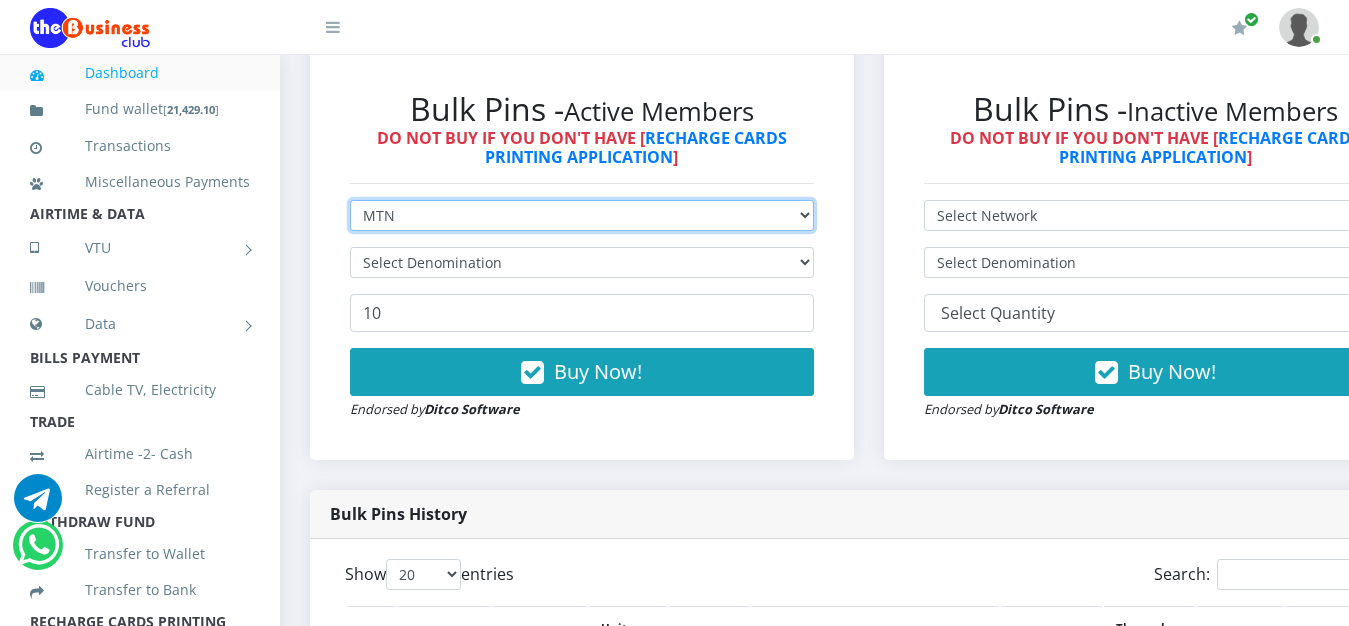 click on "MTN" at bounding box center (0, 0) 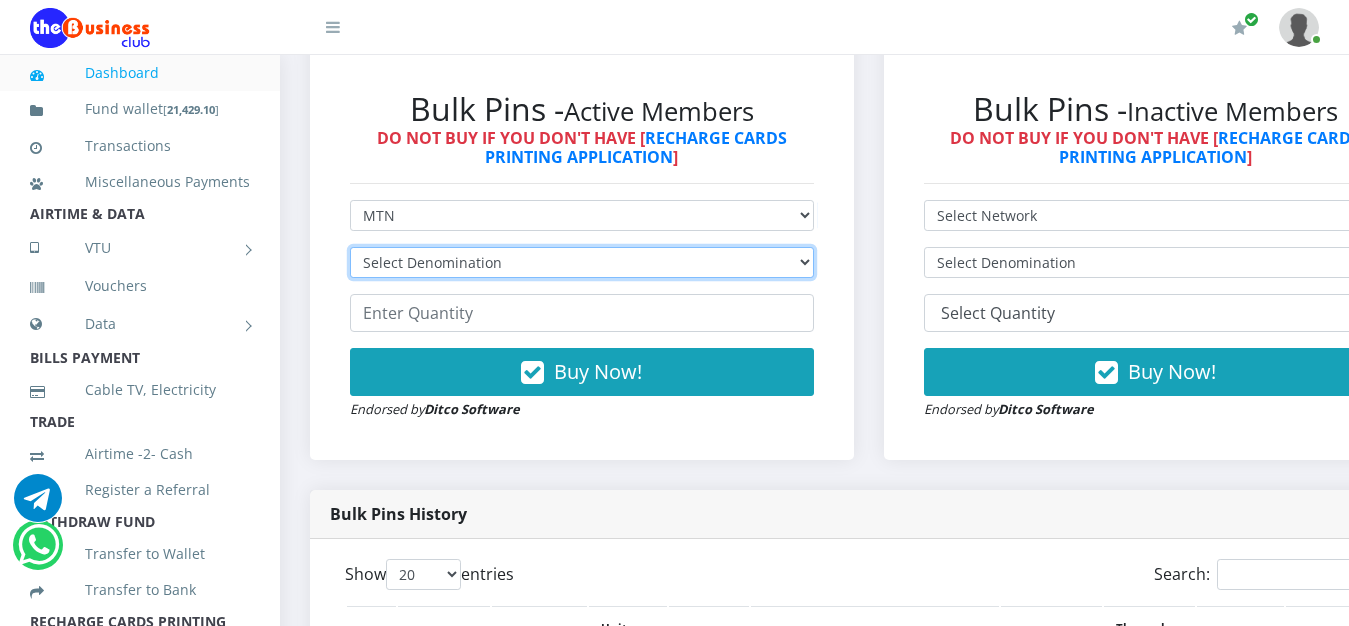 click on "Select Denomination MTN NGN100 - ₦96.94 MTN NGN200 - ₦193.88 MTN NGN400 - ₦387.76 MTN NGN500 - ₦484.70 MTN NGN1000 - ₦969.40 MTN NGN1500 - ₦1,454.10" at bounding box center (582, 262) 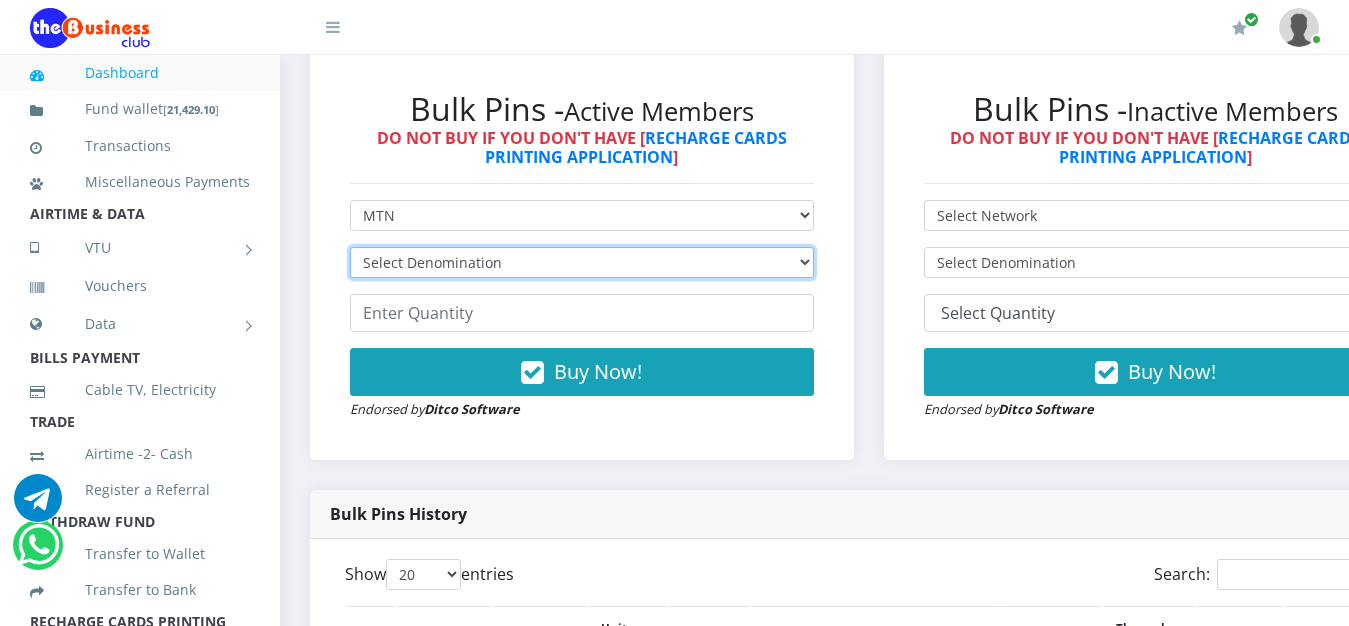 select on "193.88-200" 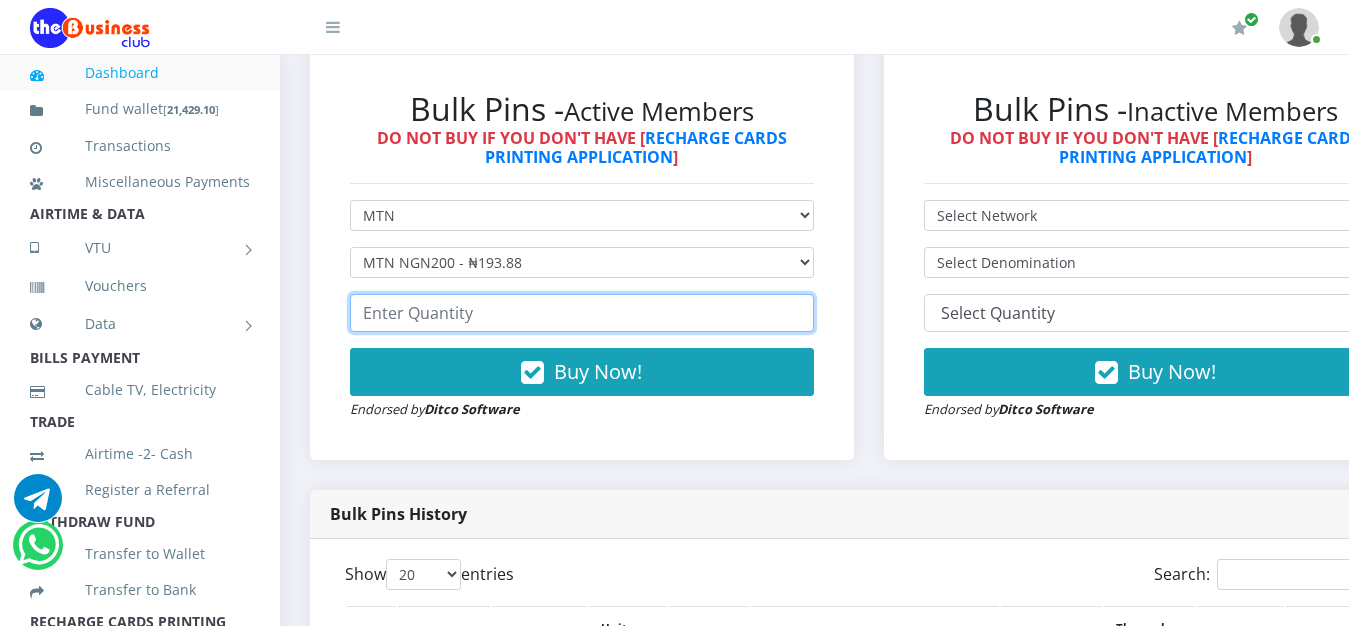 click at bounding box center (582, 313) 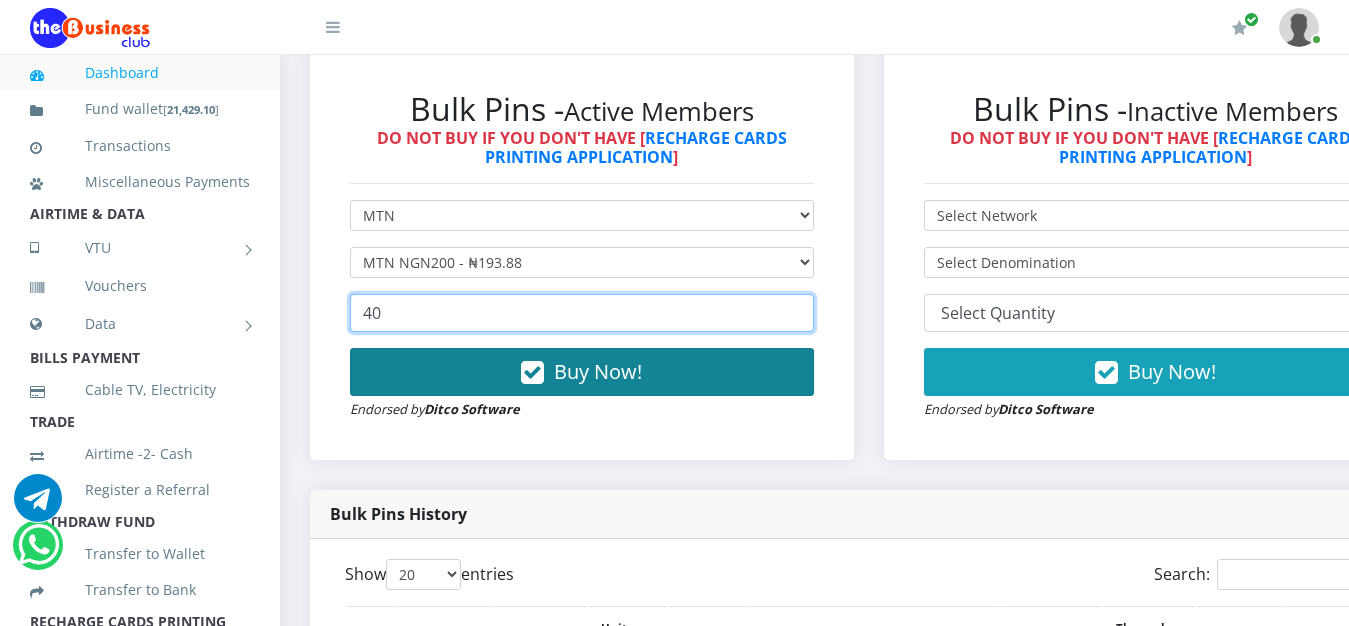 type on "40" 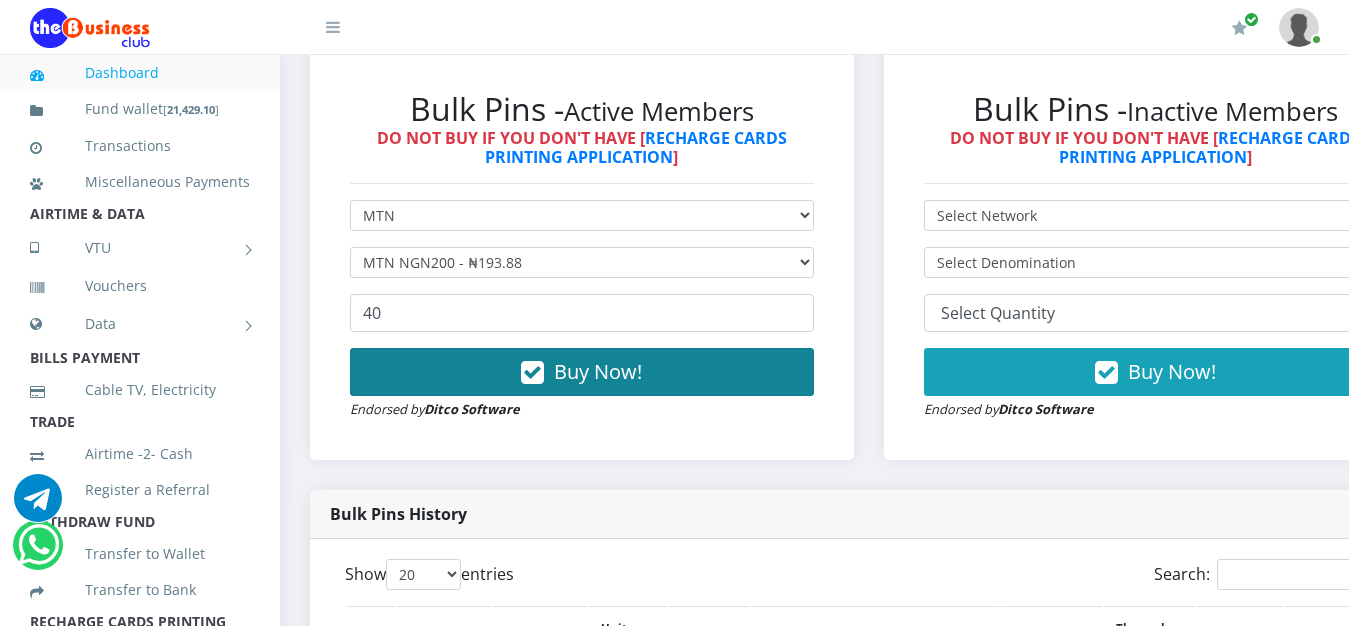 click on "Buy Now!" at bounding box center (582, 372) 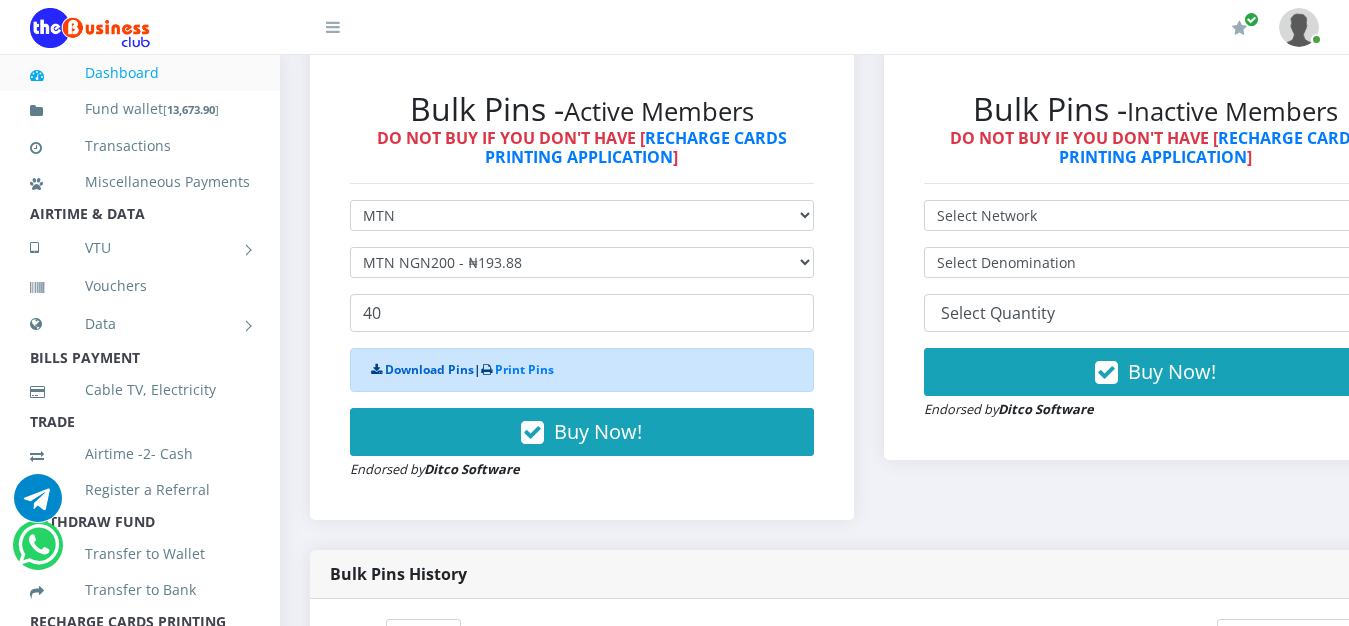 click on "Download Pins" at bounding box center [429, 369] 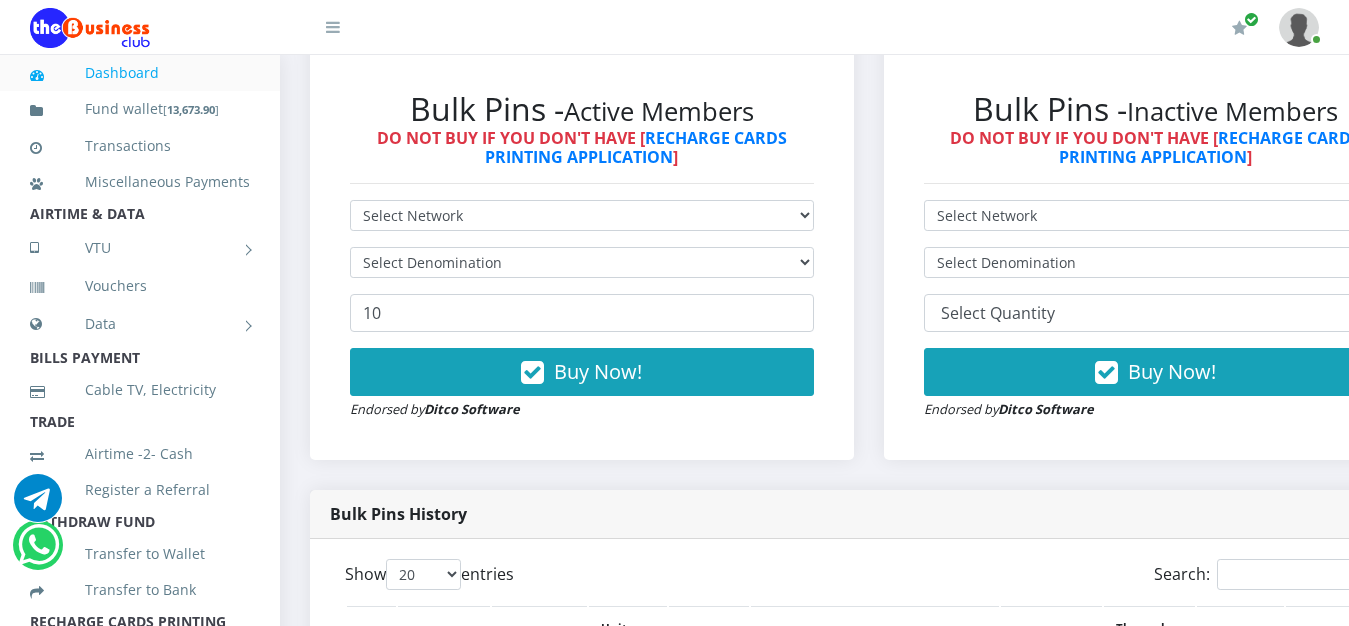 scroll, scrollTop: 595, scrollLeft: 0, axis: vertical 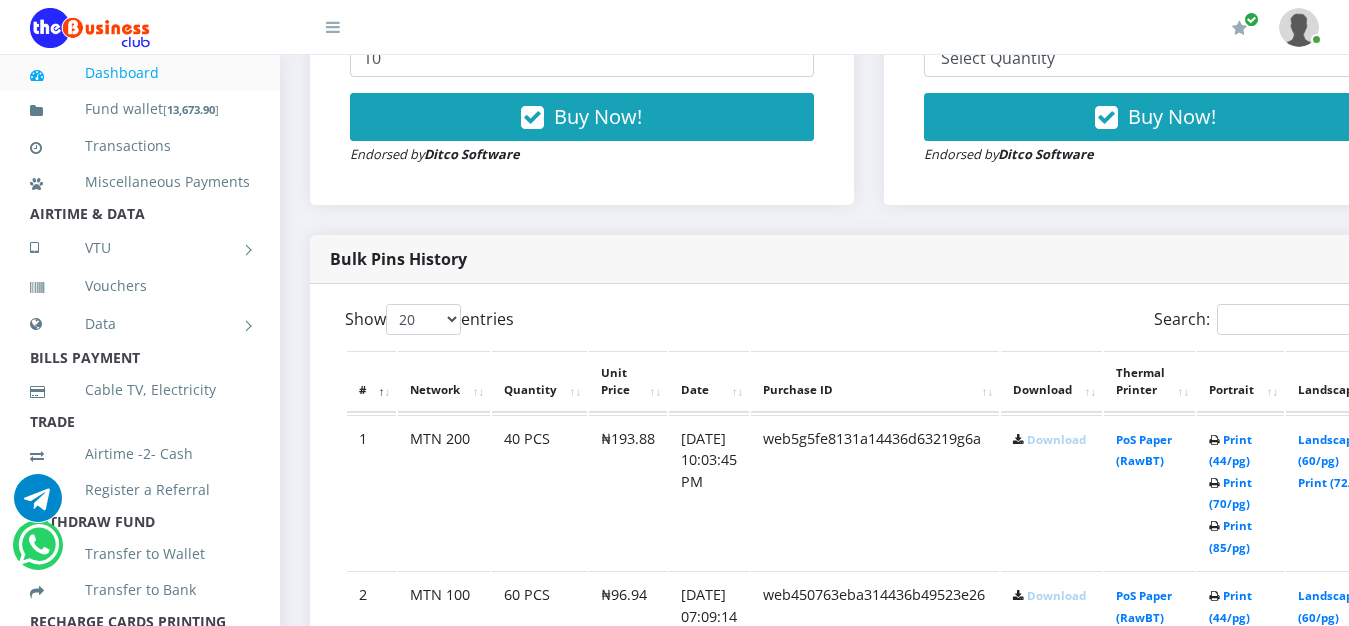 click on "Download" at bounding box center (1056, 439) 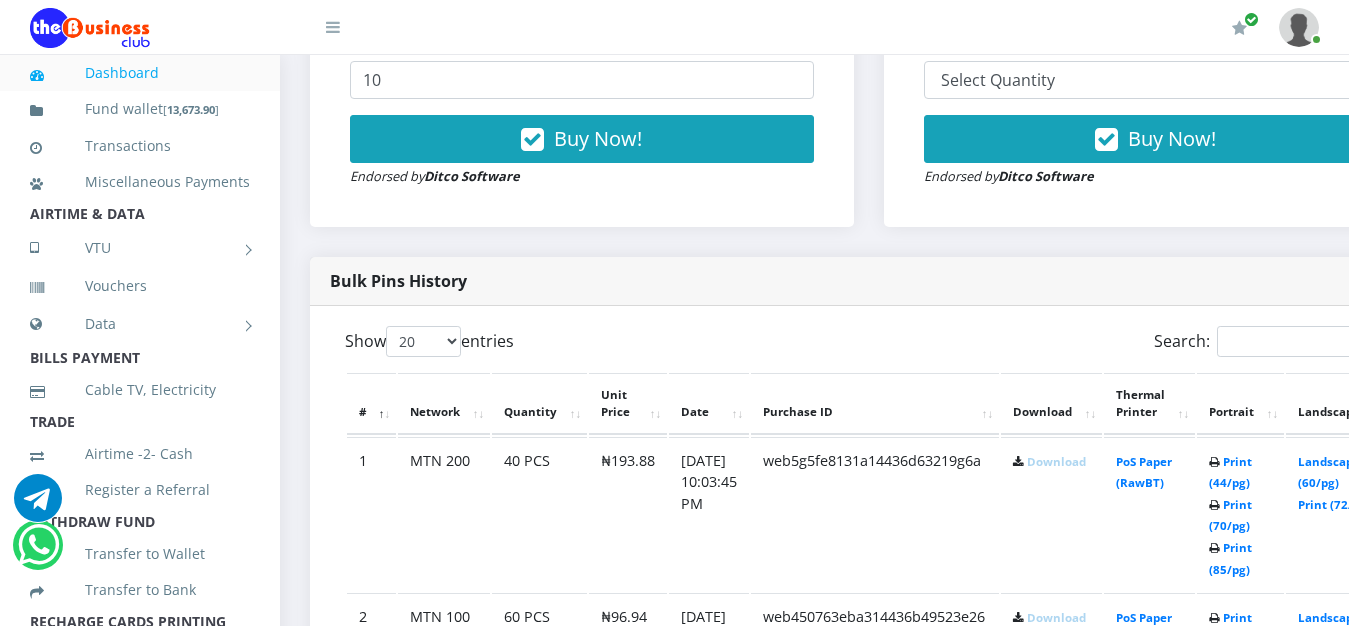 scroll, scrollTop: 850, scrollLeft: 0, axis: vertical 